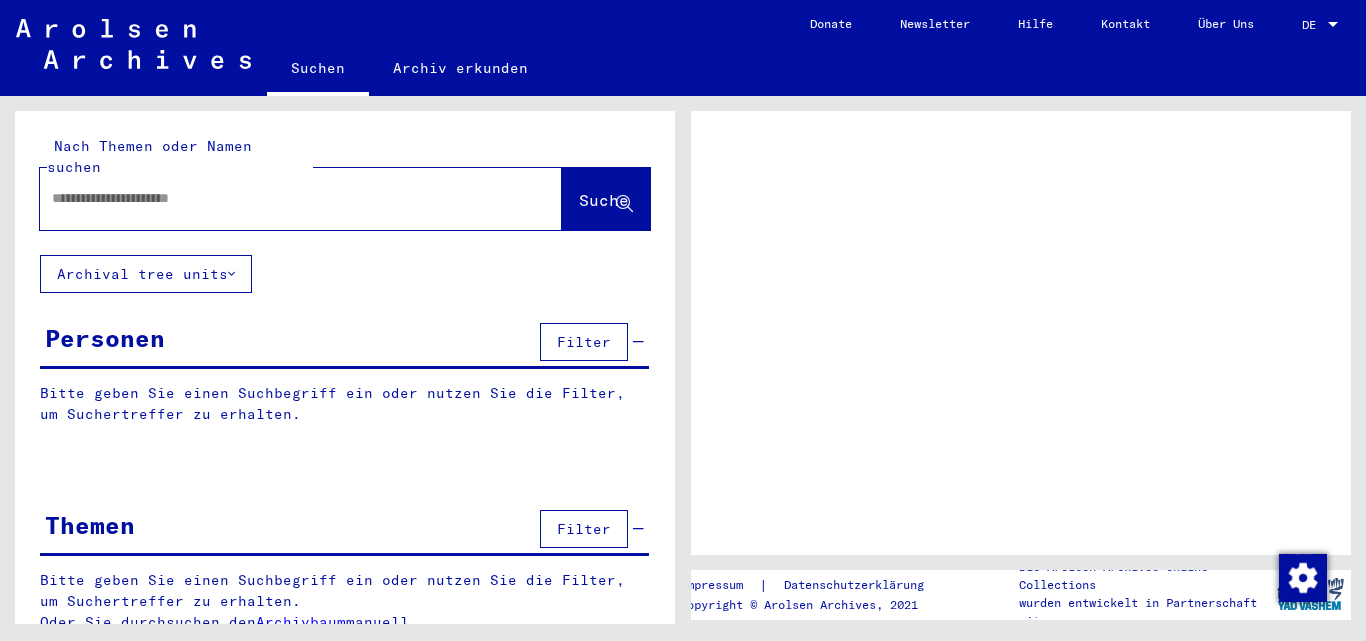 scroll, scrollTop: 0, scrollLeft: 0, axis: both 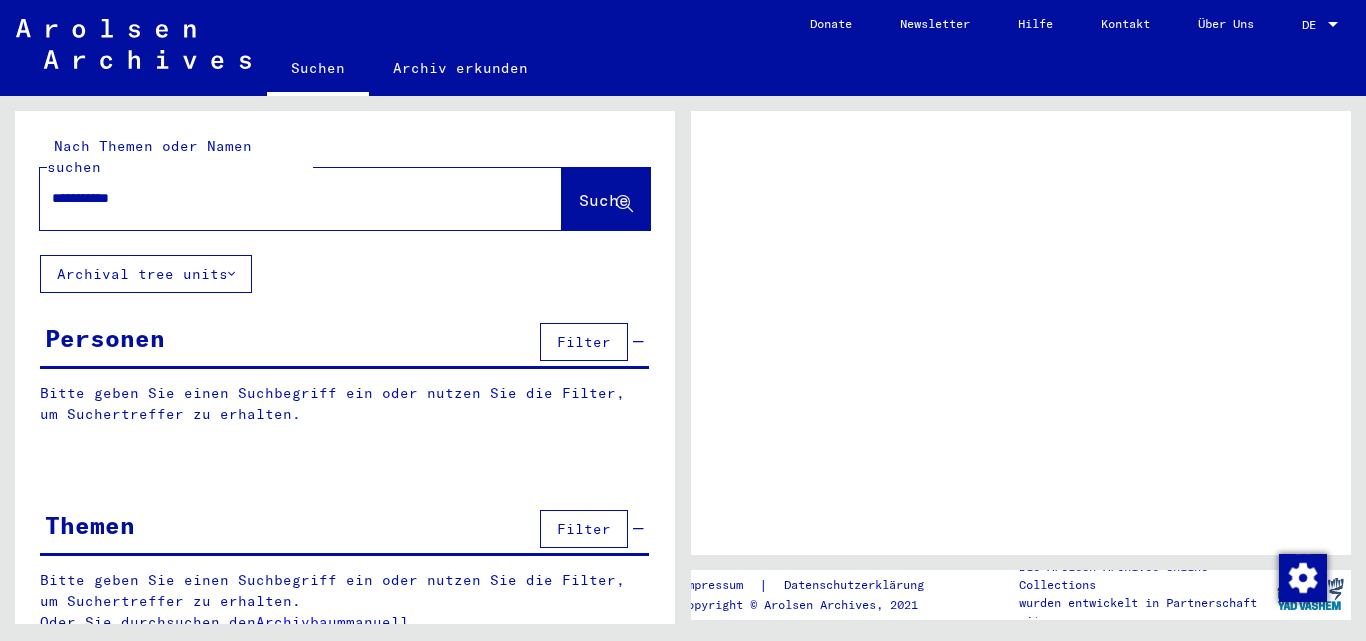 type on "**********" 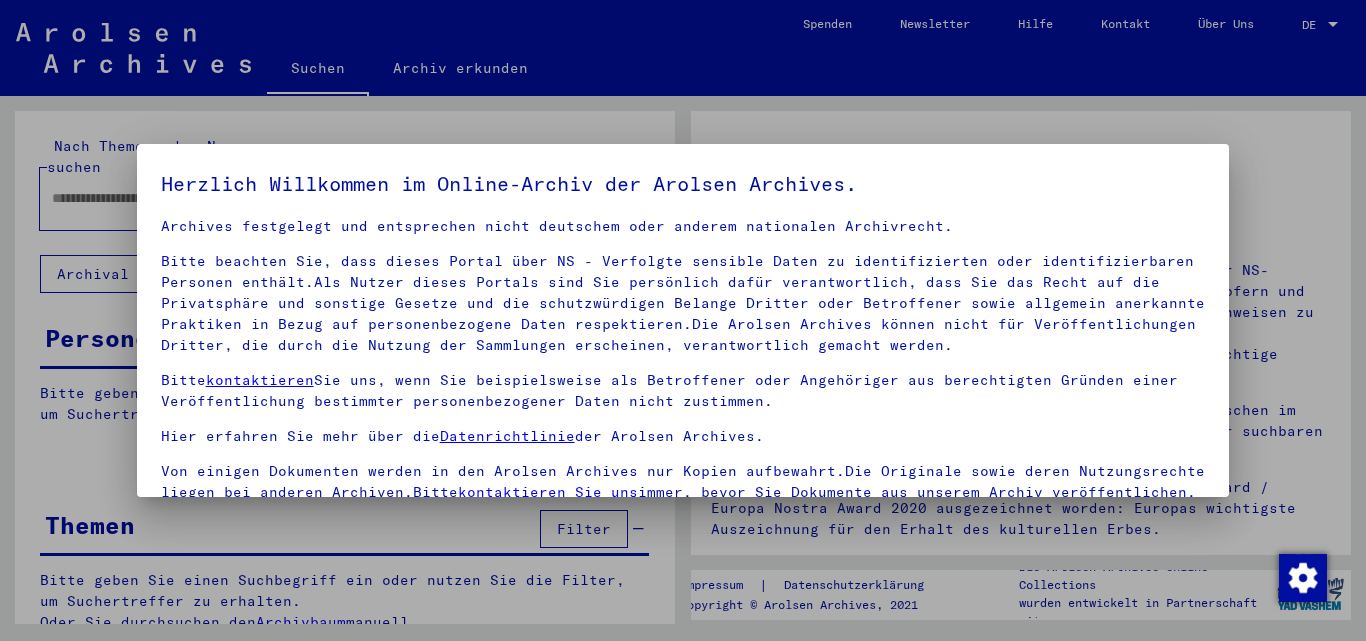 scroll, scrollTop: 0, scrollLeft: 0, axis: both 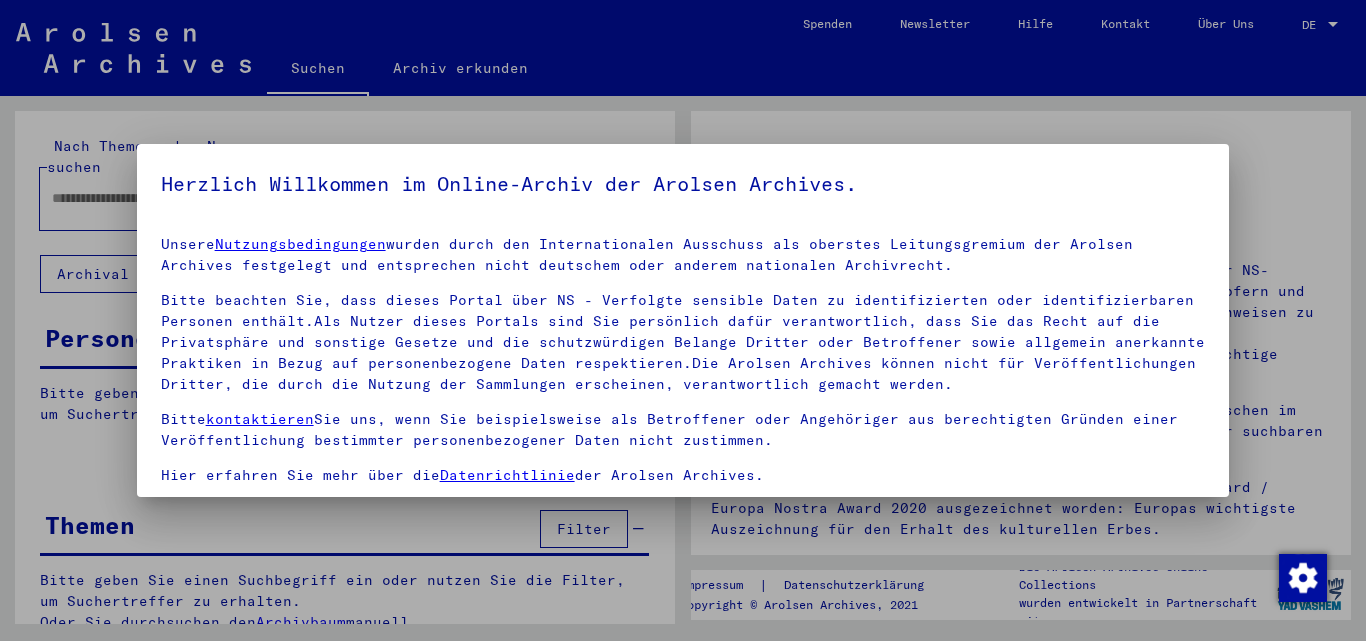 click at bounding box center [683, 320] 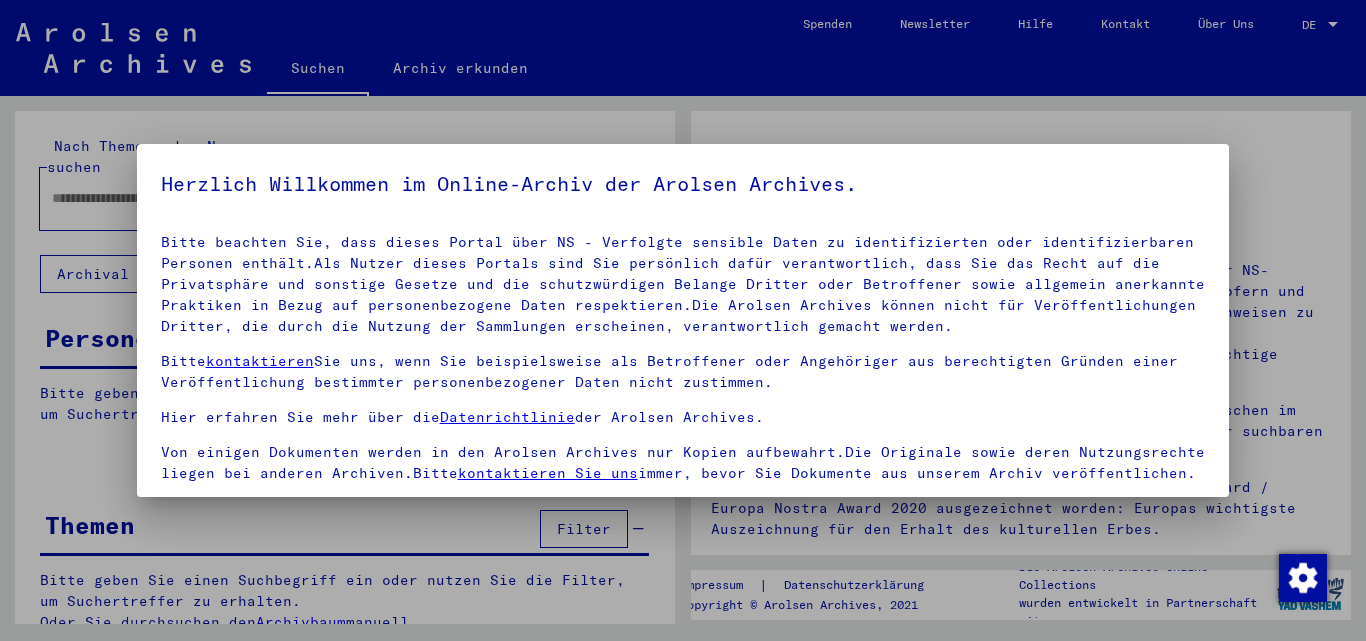 scroll, scrollTop: 84, scrollLeft: 0, axis: vertical 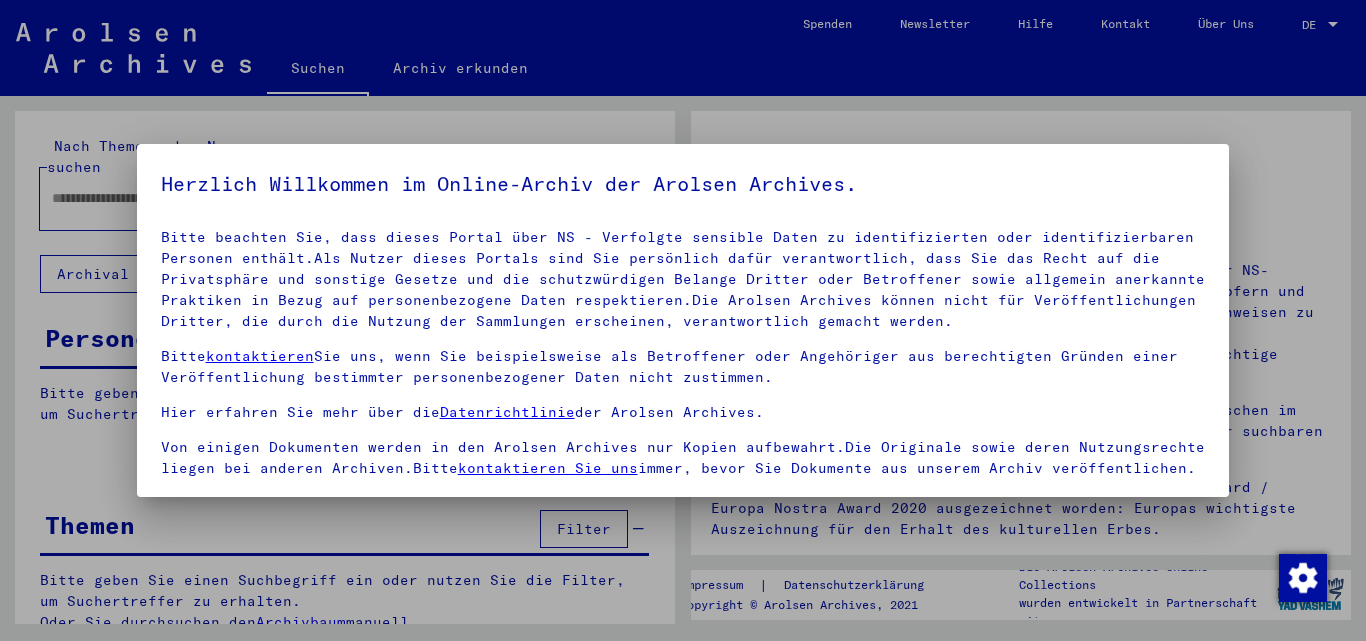 click at bounding box center (683, 320) 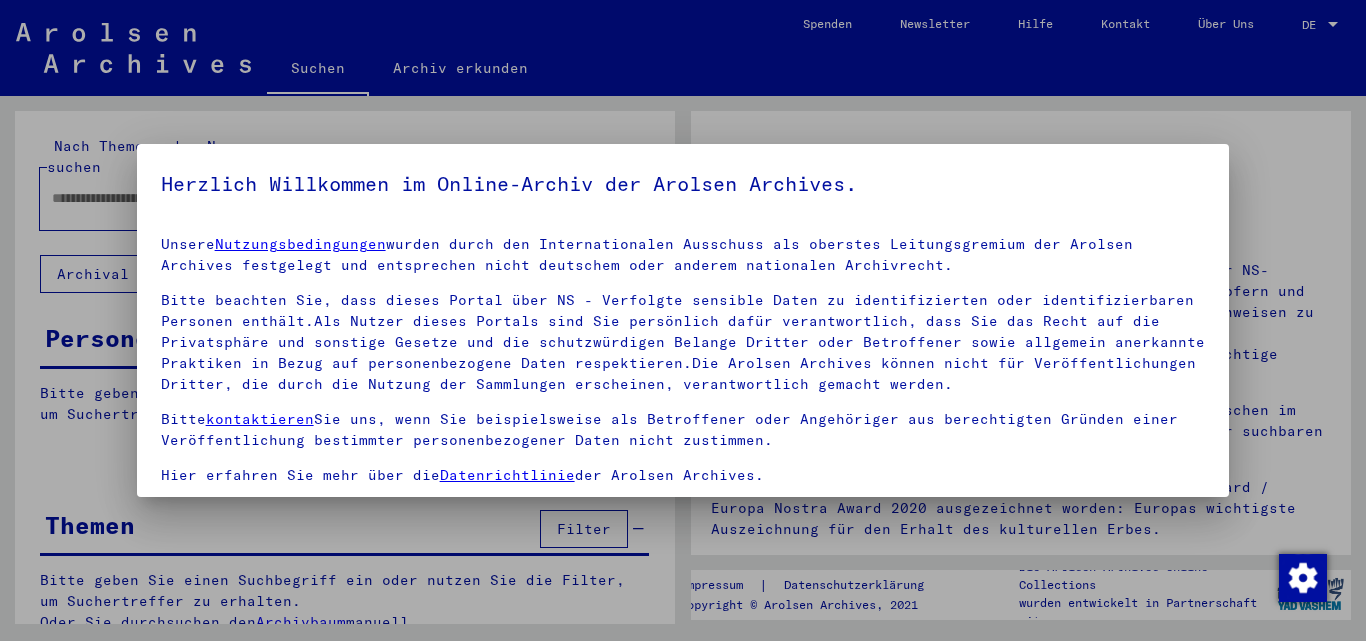 click at bounding box center [683, 320] 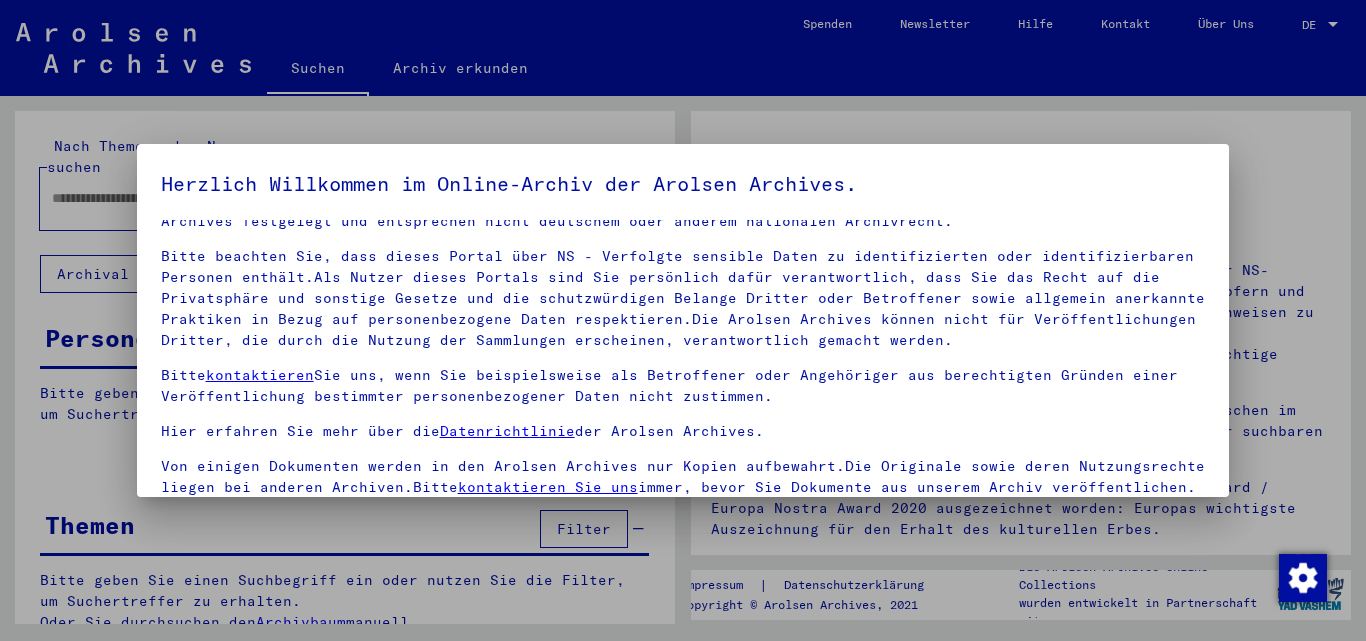 scroll, scrollTop: 84, scrollLeft: 0, axis: vertical 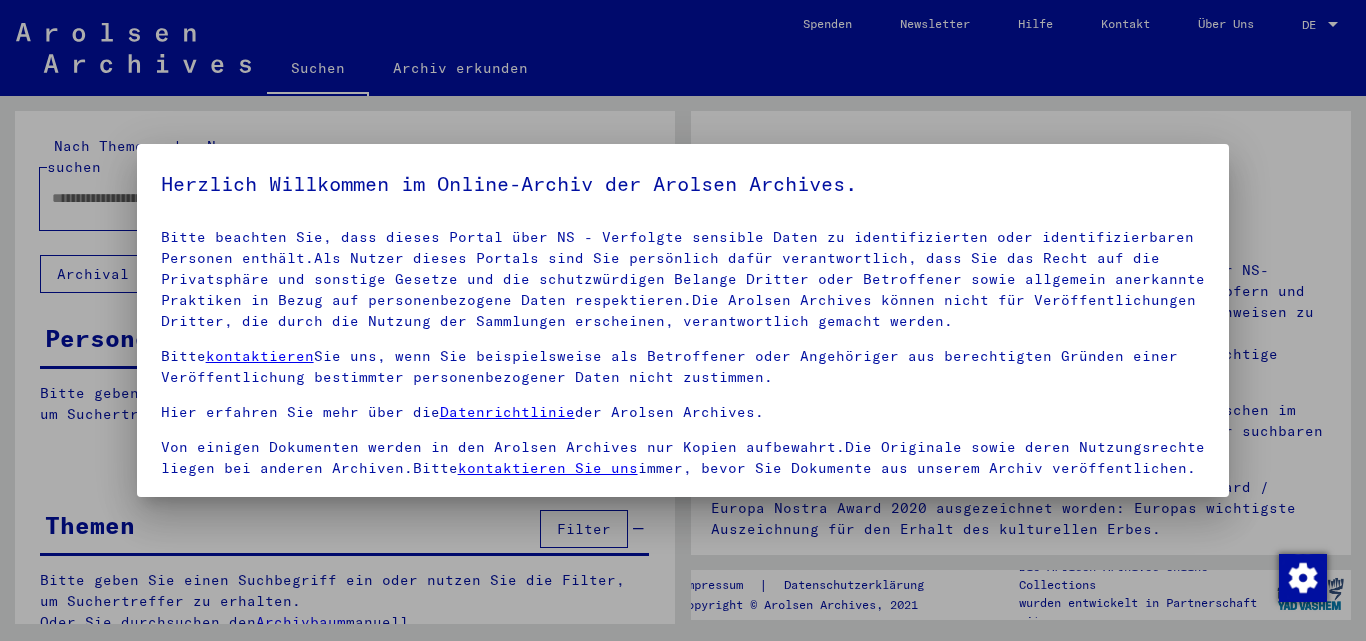 click at bounding box center (683, 320) 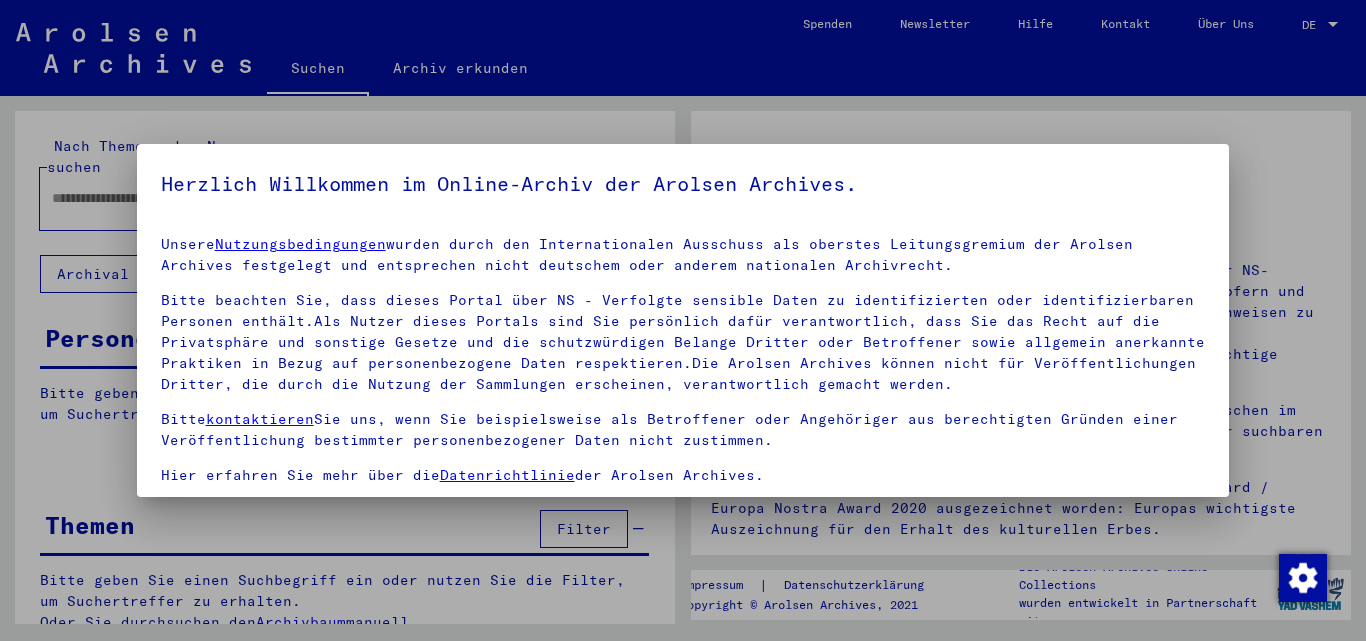 click at bounding box center [683, 320] 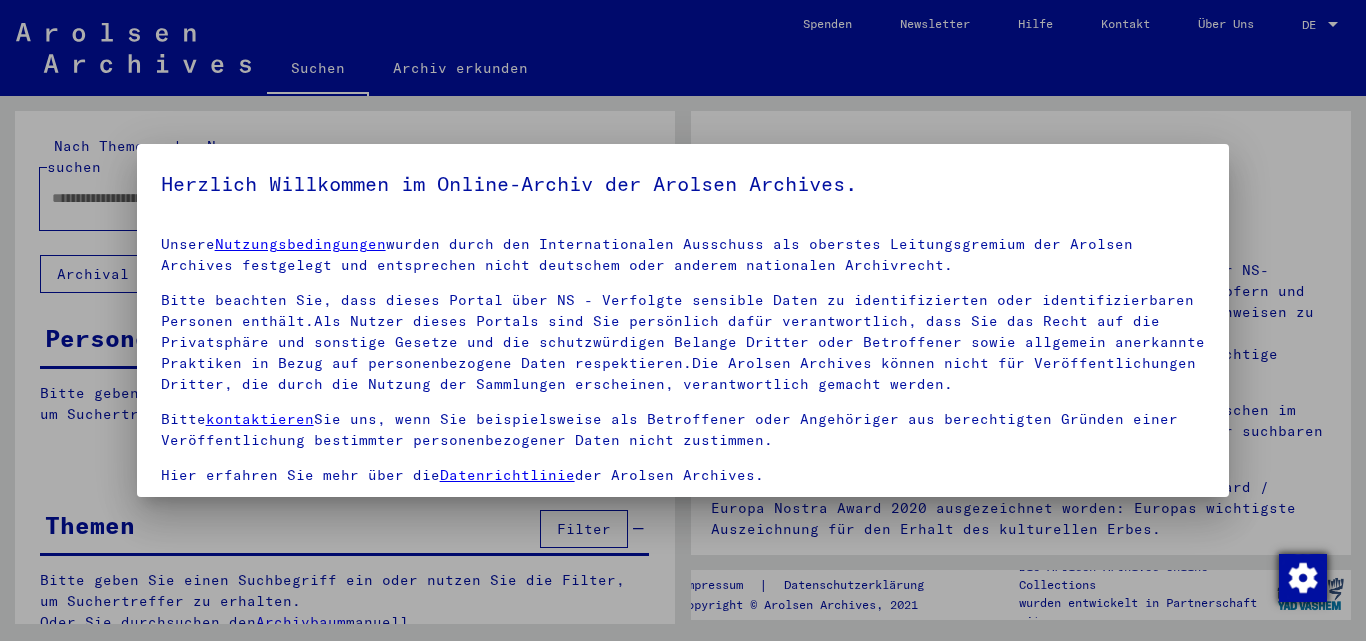 click at bounding box center [1303, 578] 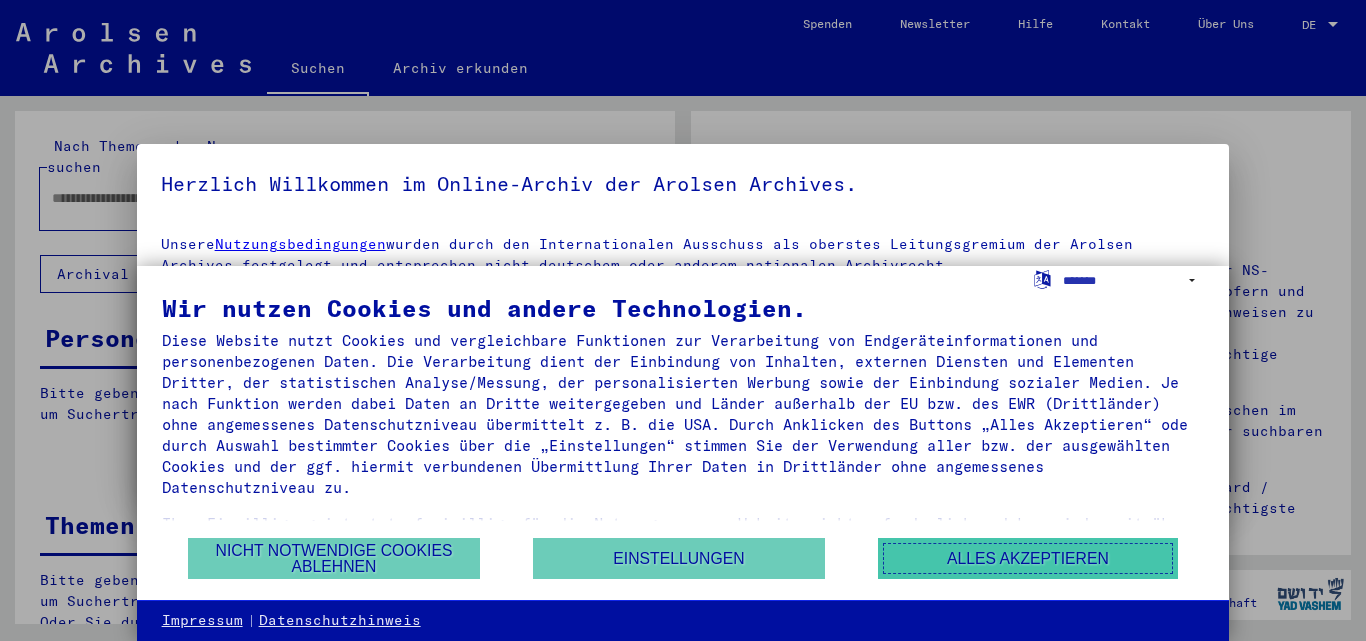 click on "Alles akzeptieren" at bounding box center [1028, 558] 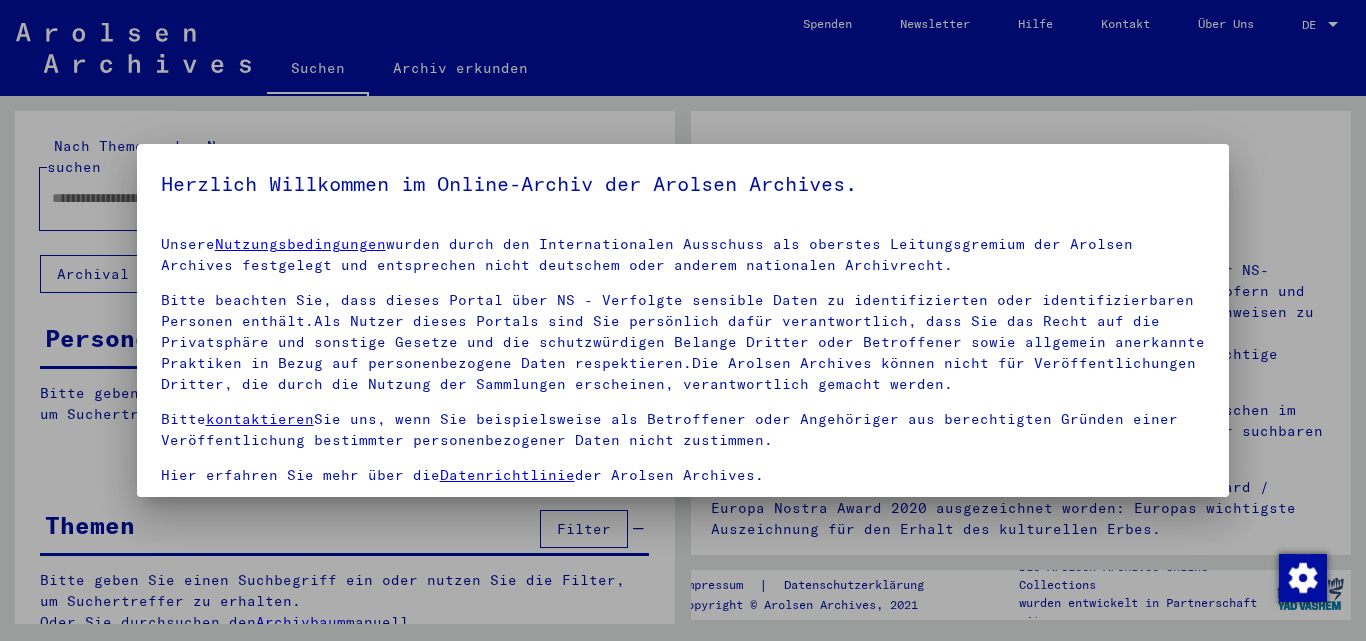 click at bounding box center [683, 320] 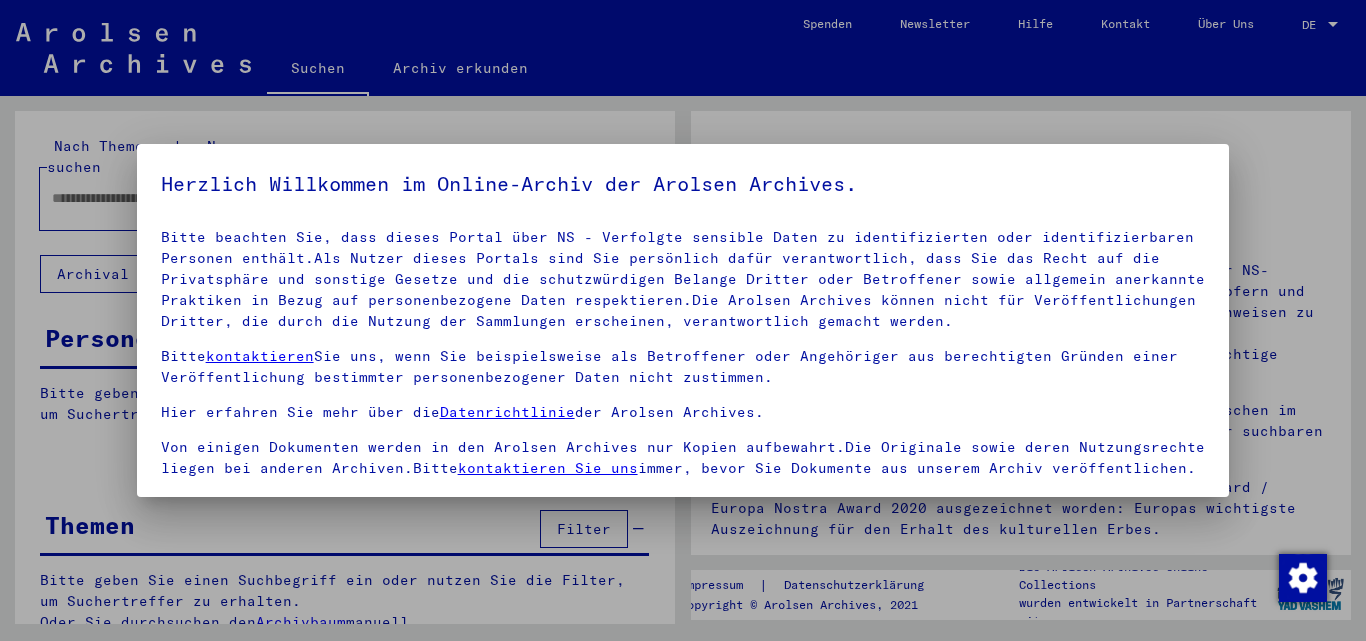 click at bounding box center [683, 320] 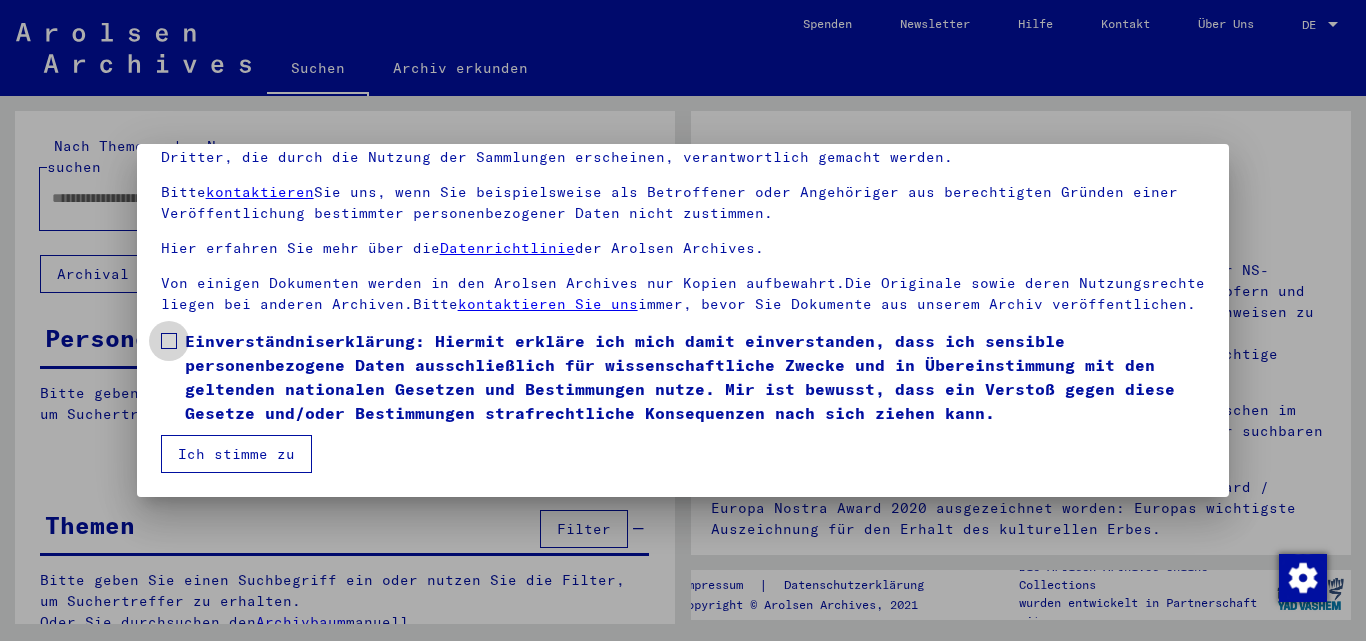 click at bounding box center [169, 341] 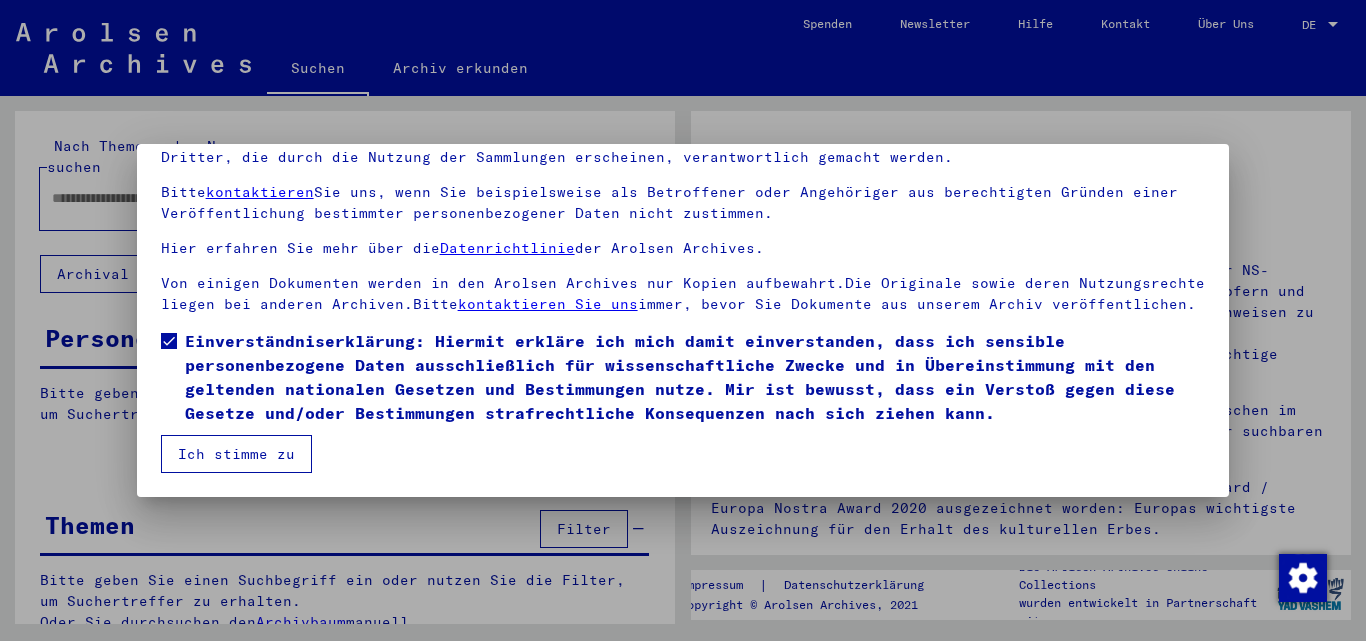 click on "Ich stimme zu" at bounding box center (236, 454) 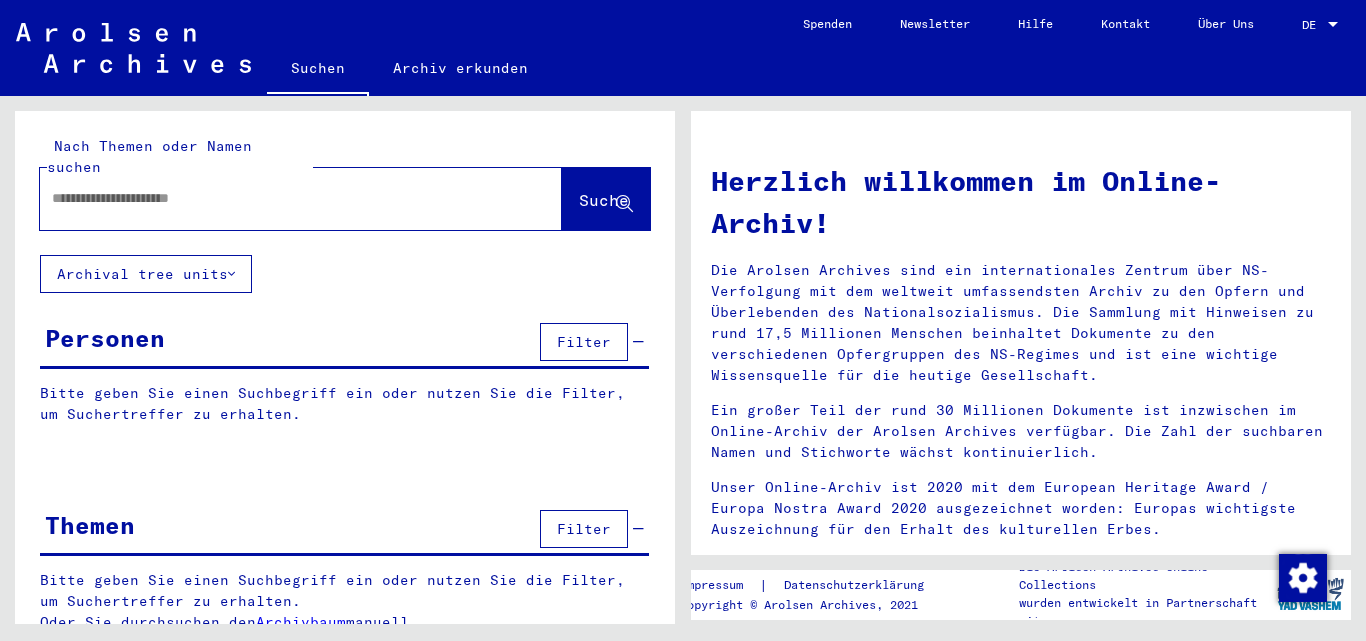 click at bounding box center [277, 198] 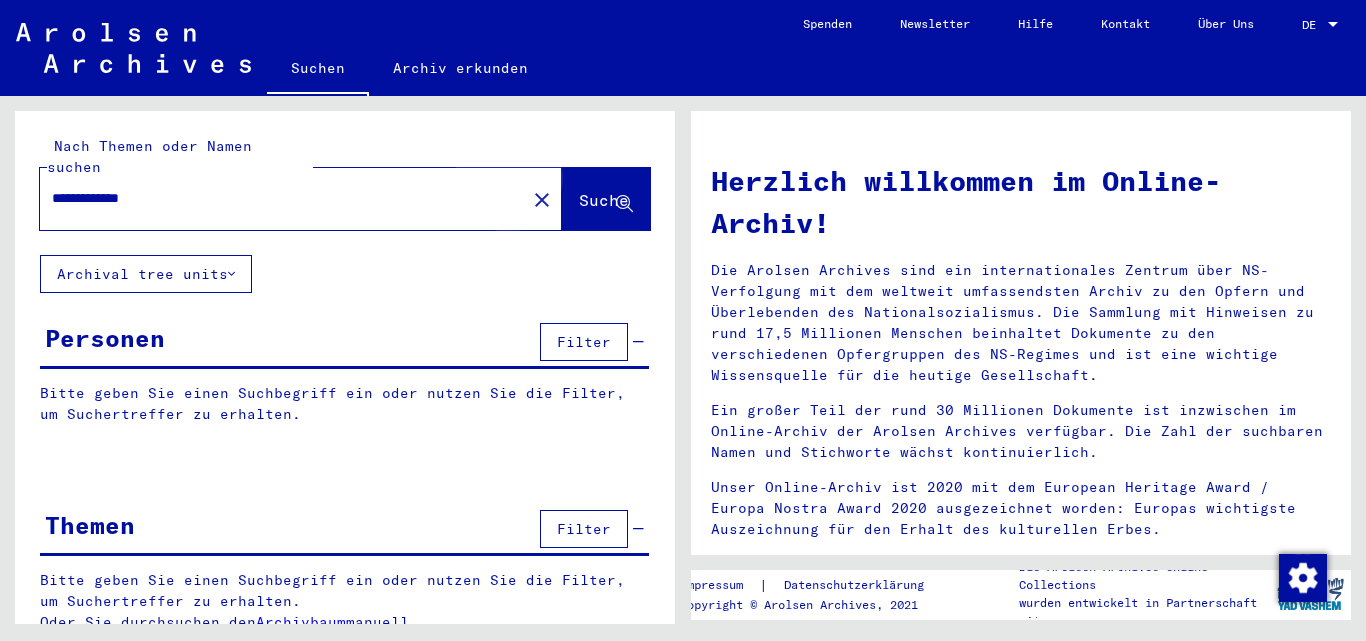 click on "Suche" 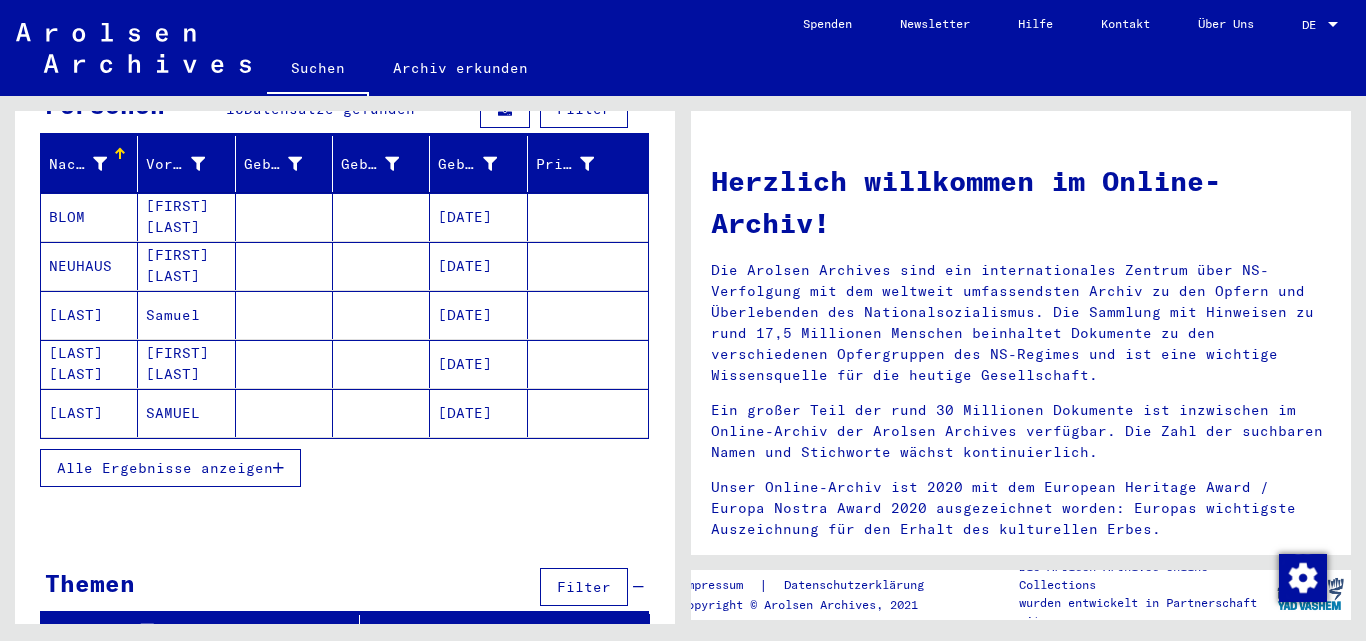 scroll, scrollTop: 240, scrollLeft: 0, axis: vertical 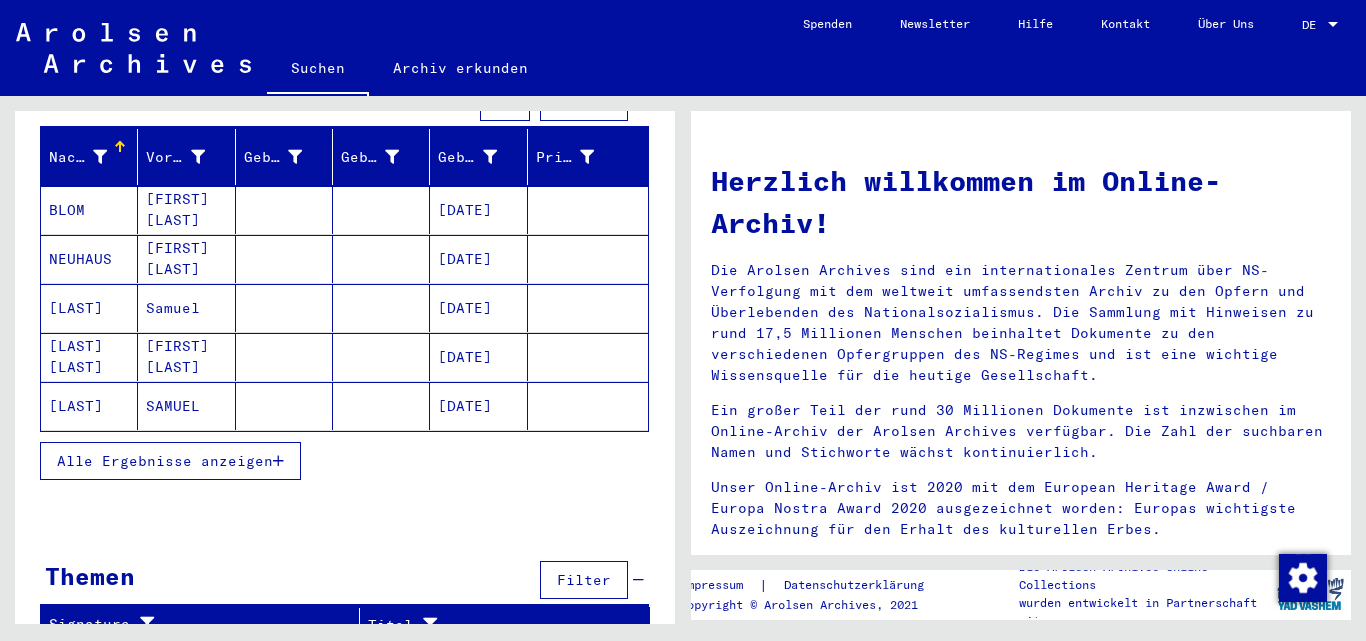 click on "Alle Ergebnisse anzeigen" at bounding box center (165, 461) 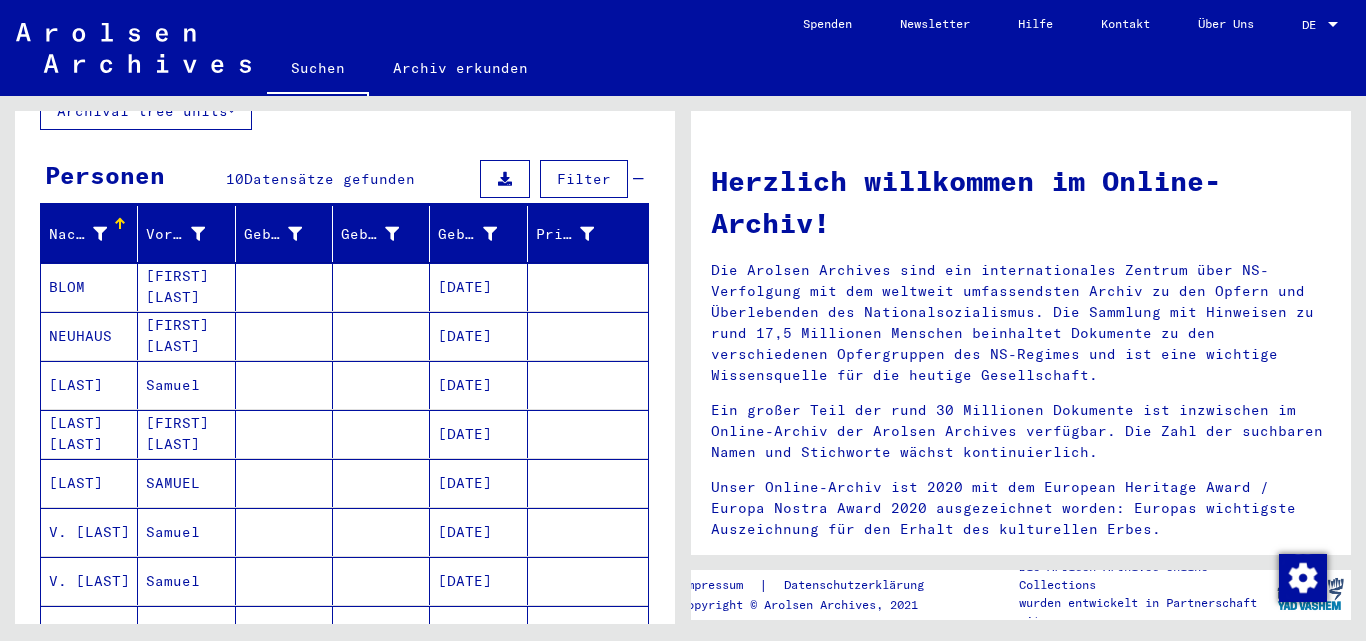 scroll, scrollTop: 0, scrollLeft: 0, axis: both 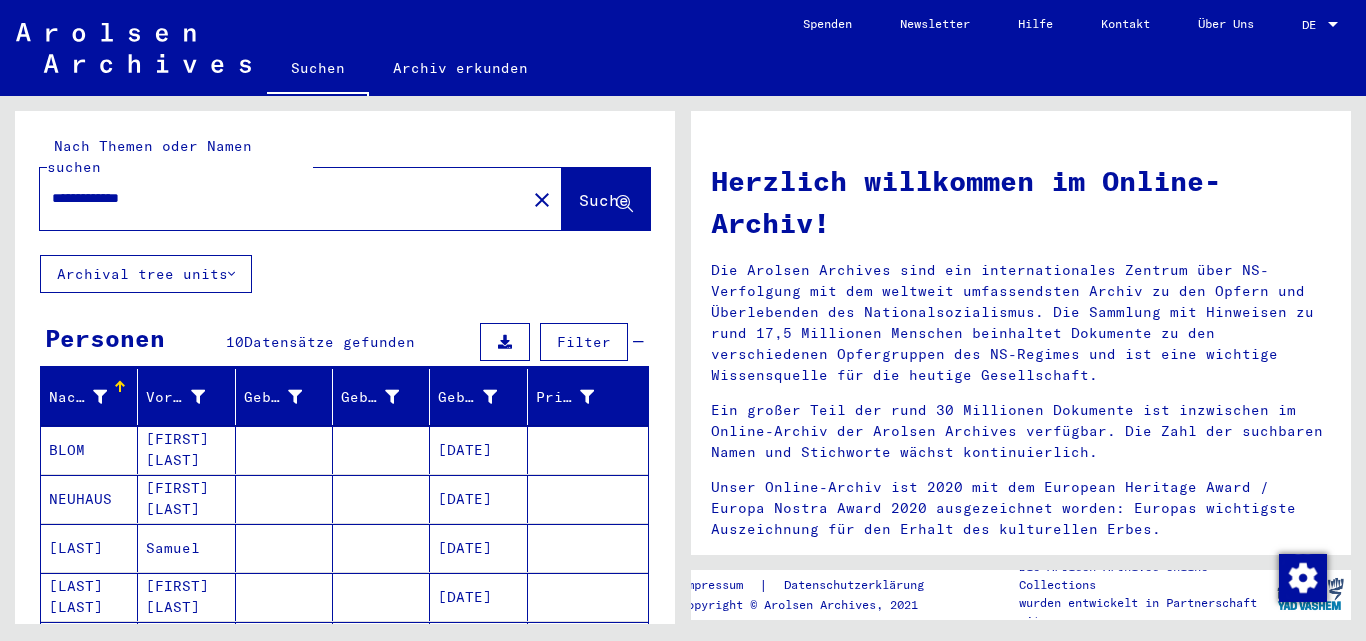 click on "**********" at bounding box center (277, 198) 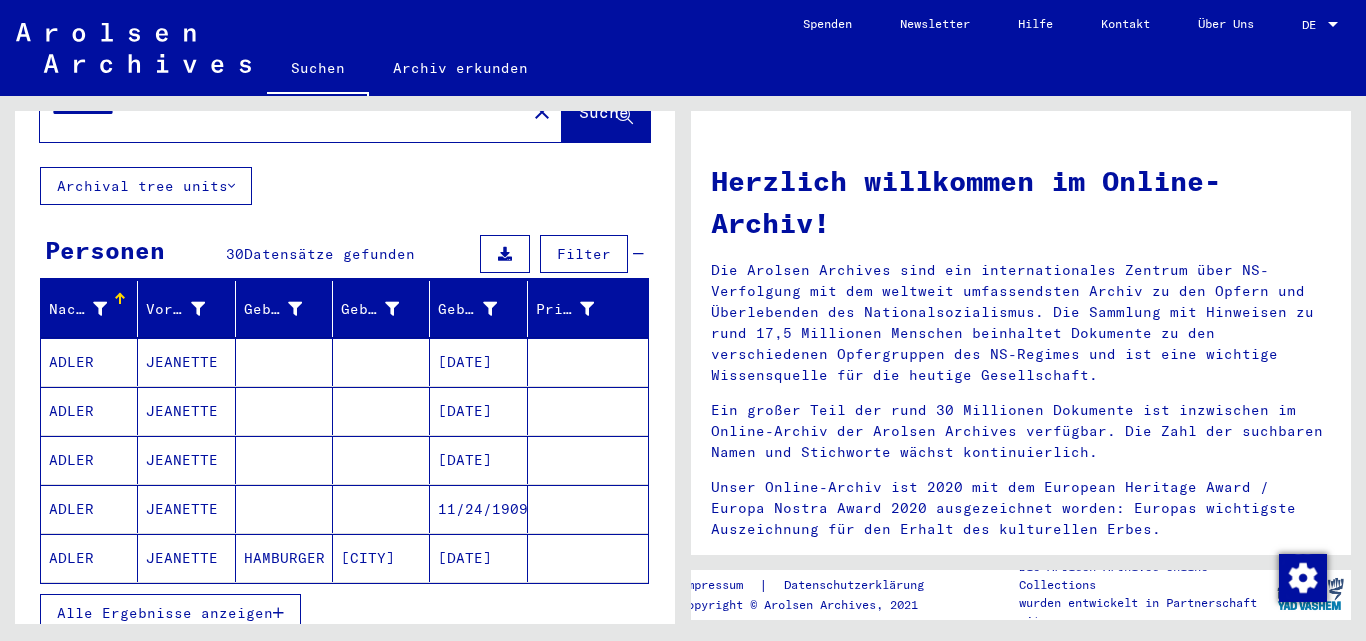 scroll, scrollTop: 90, scrollLeft: 0, axis: vertical 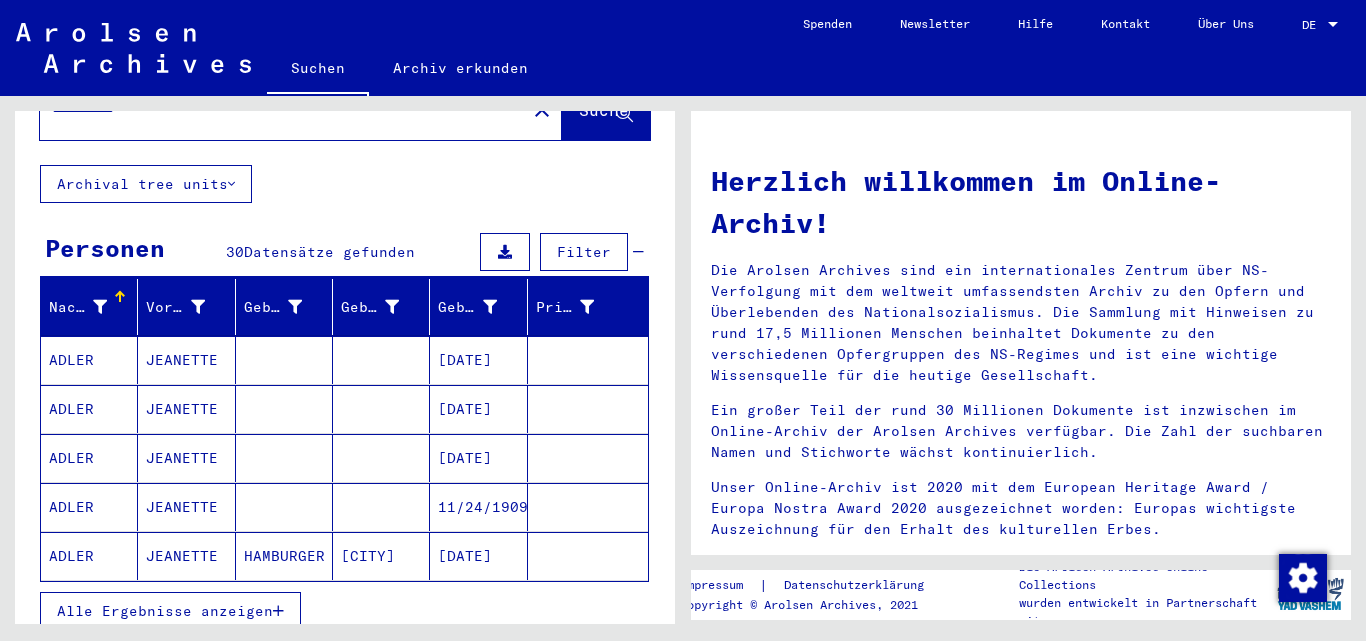 click on "ADLER" at bounding box center (89, 556) 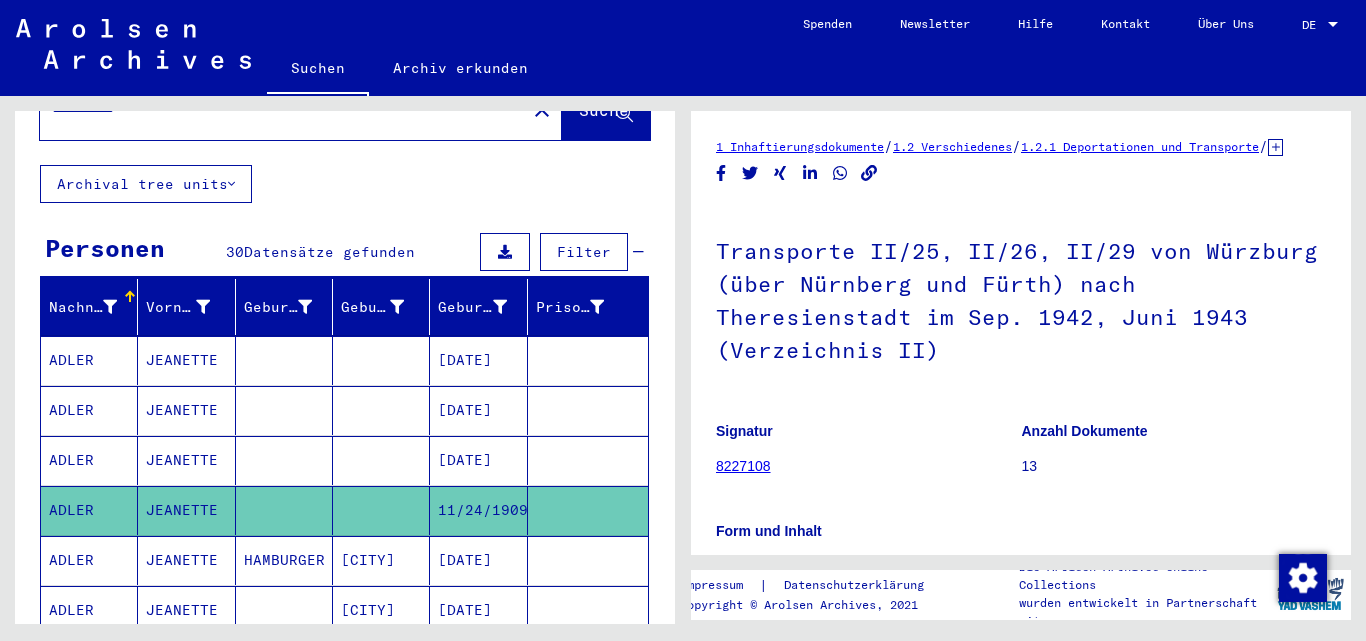scroll, scrollTop: 0, scrollLeft: 0, axis: both 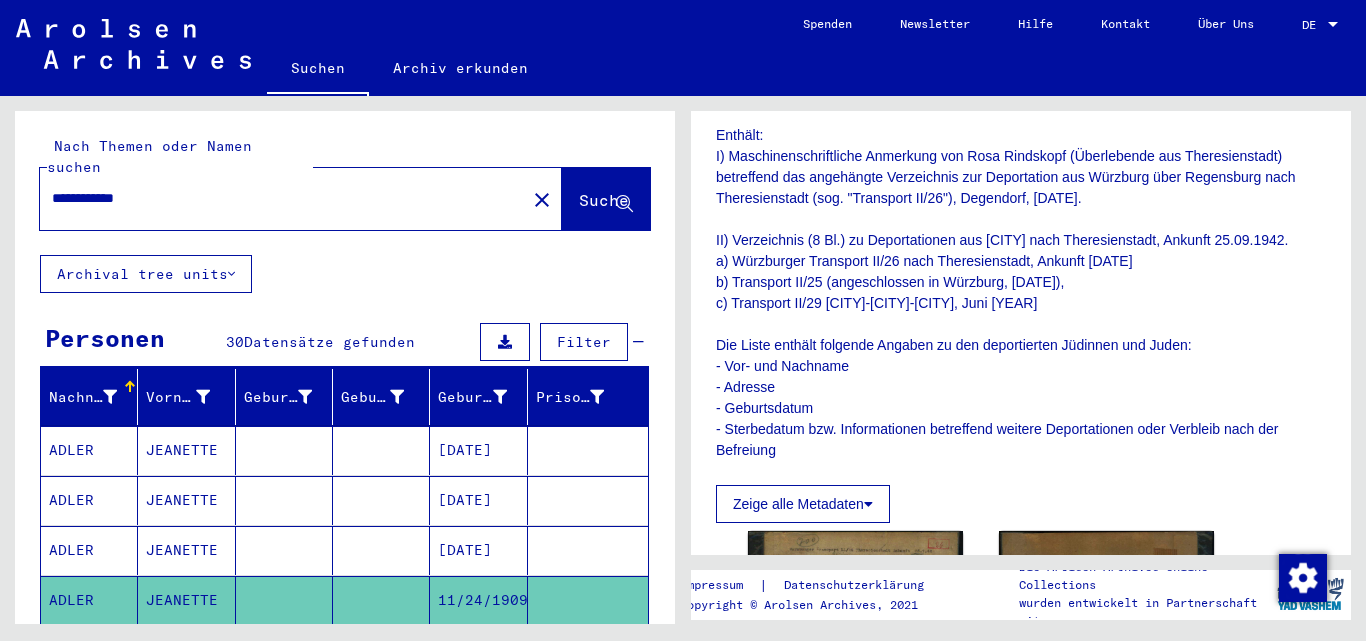 click on "**********" 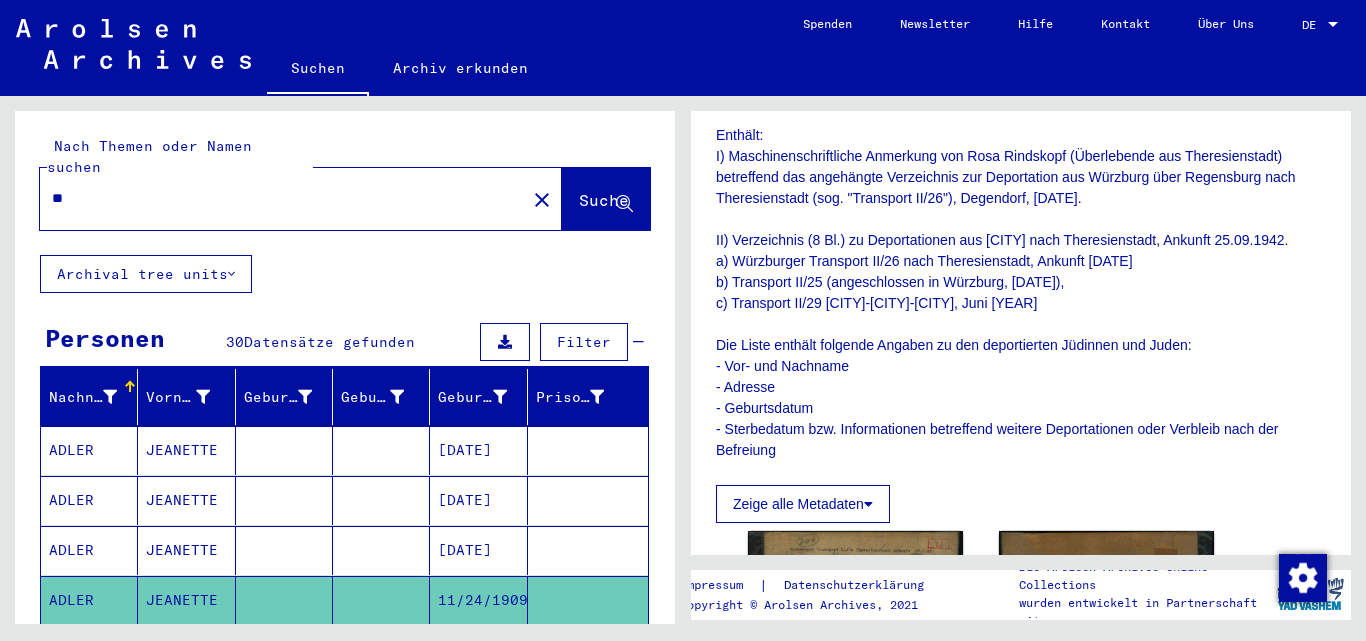 type on "*" 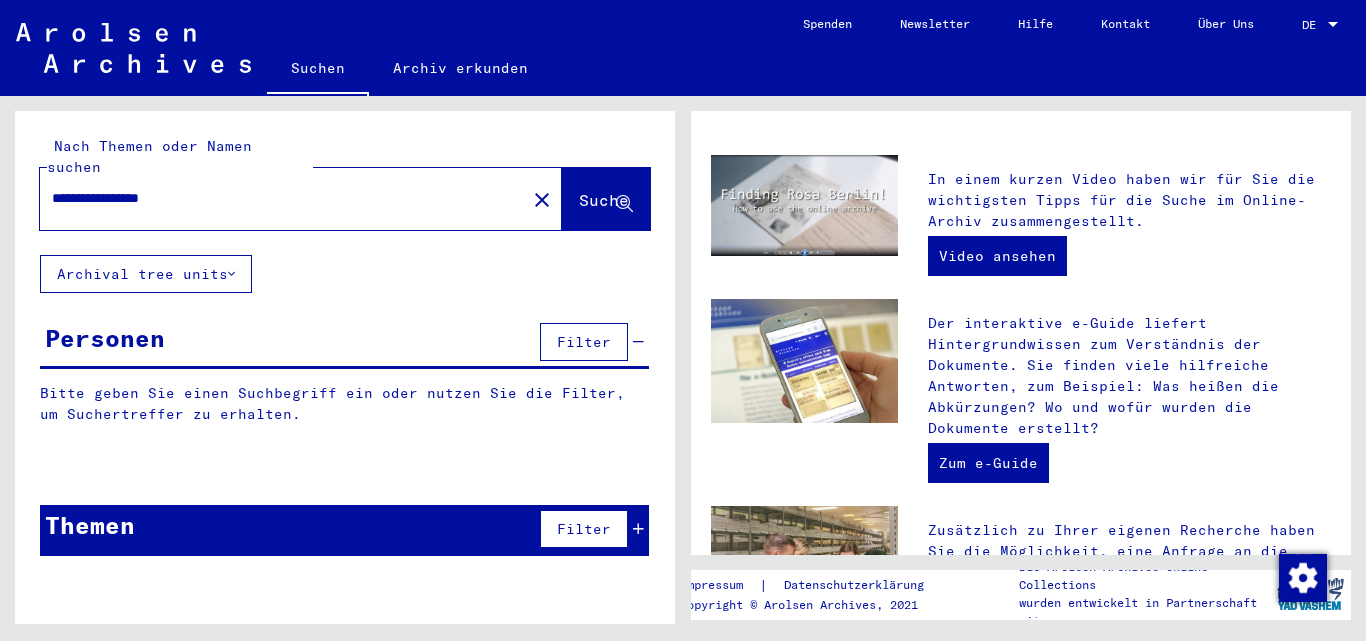 scroll, scrollTop: 0, scrollLeft: 0, axis: both 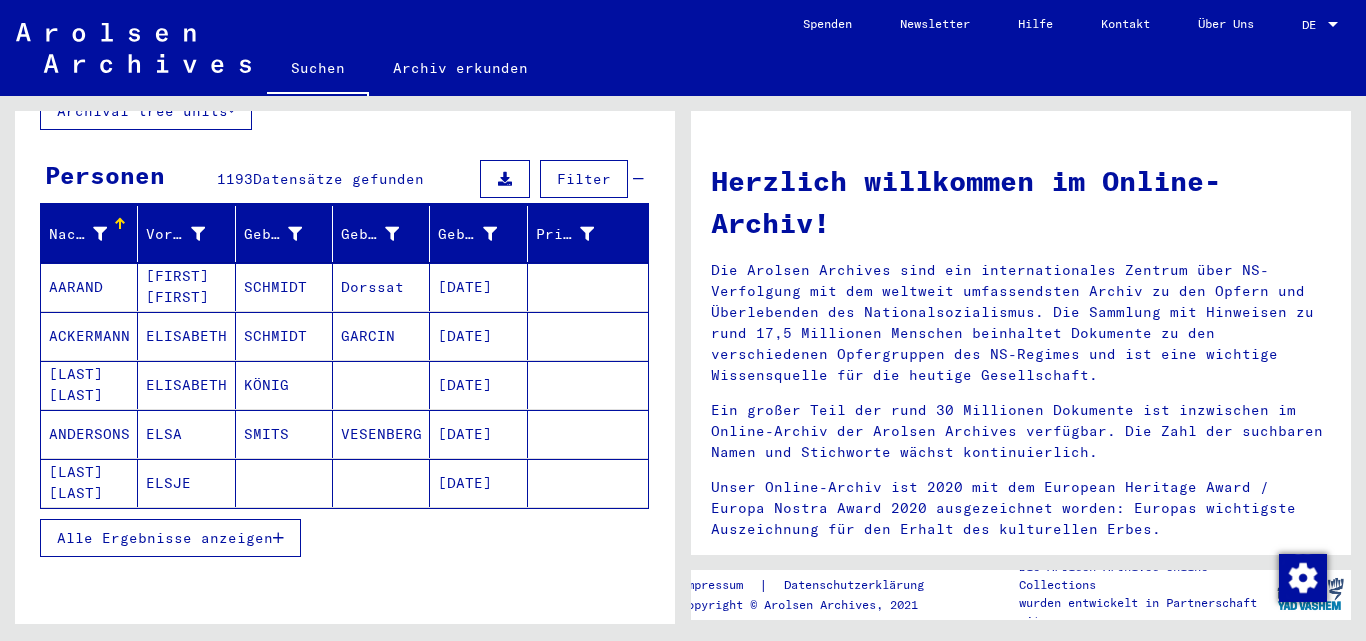 click on "Alle Ergebnisse anzeigen" at bounding box center [165, 538] 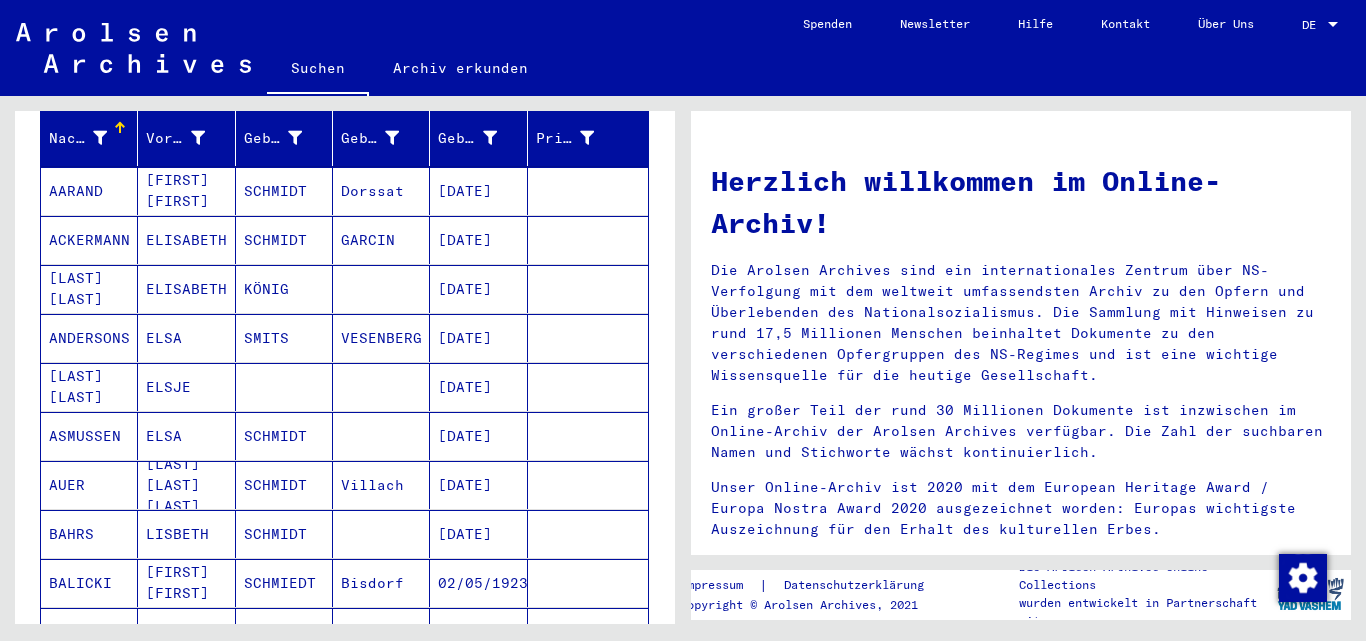 scroll, scrollTop: 0, scrollLeft: 0, axis: both 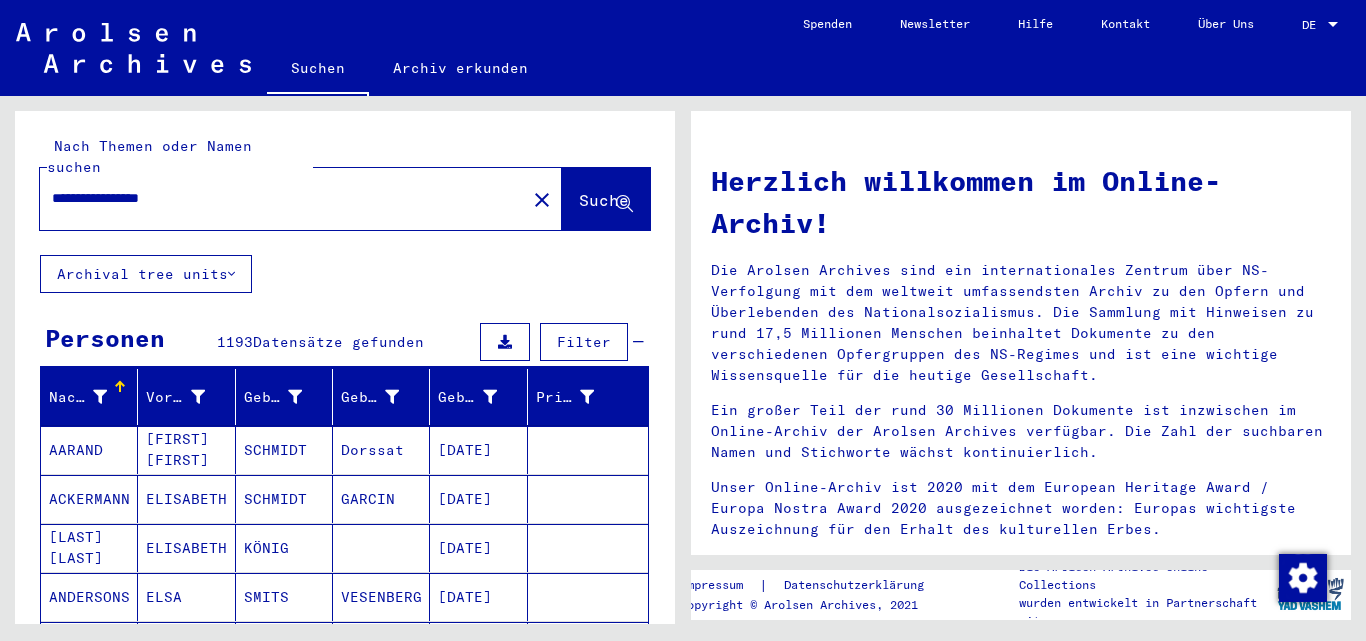 click on "Filter" at bounding box center [584, 342] 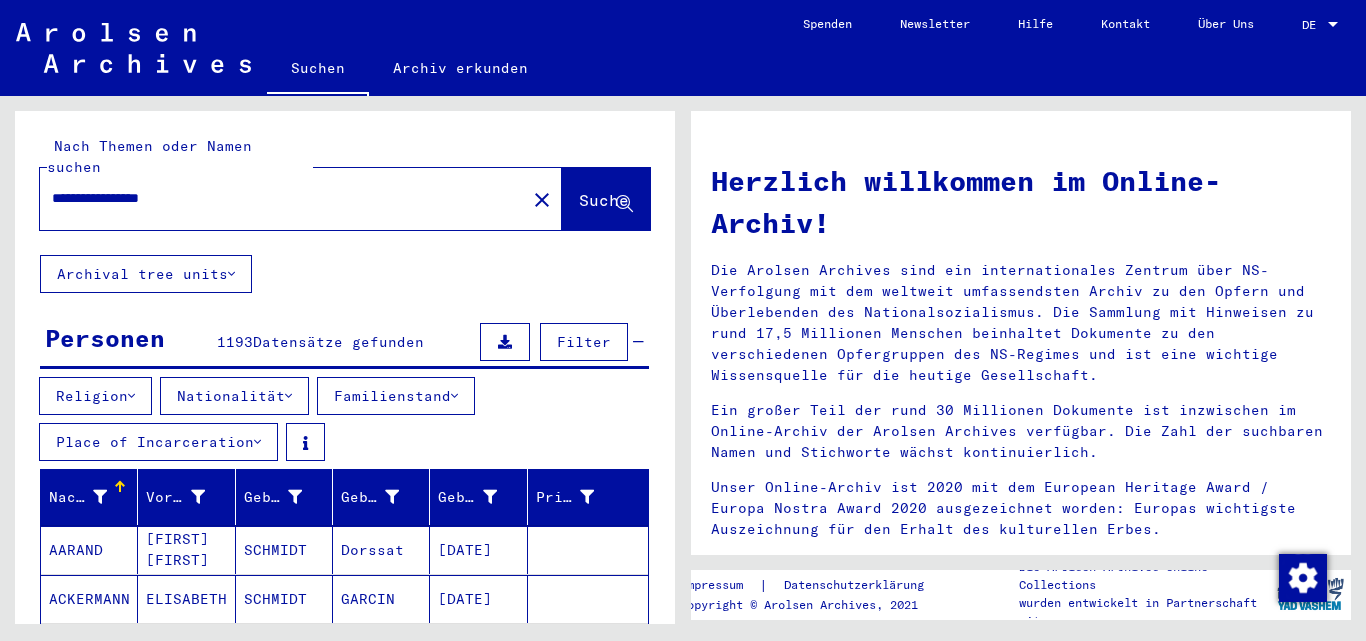 click on "Nationalität" at bounding box center [234, 396] 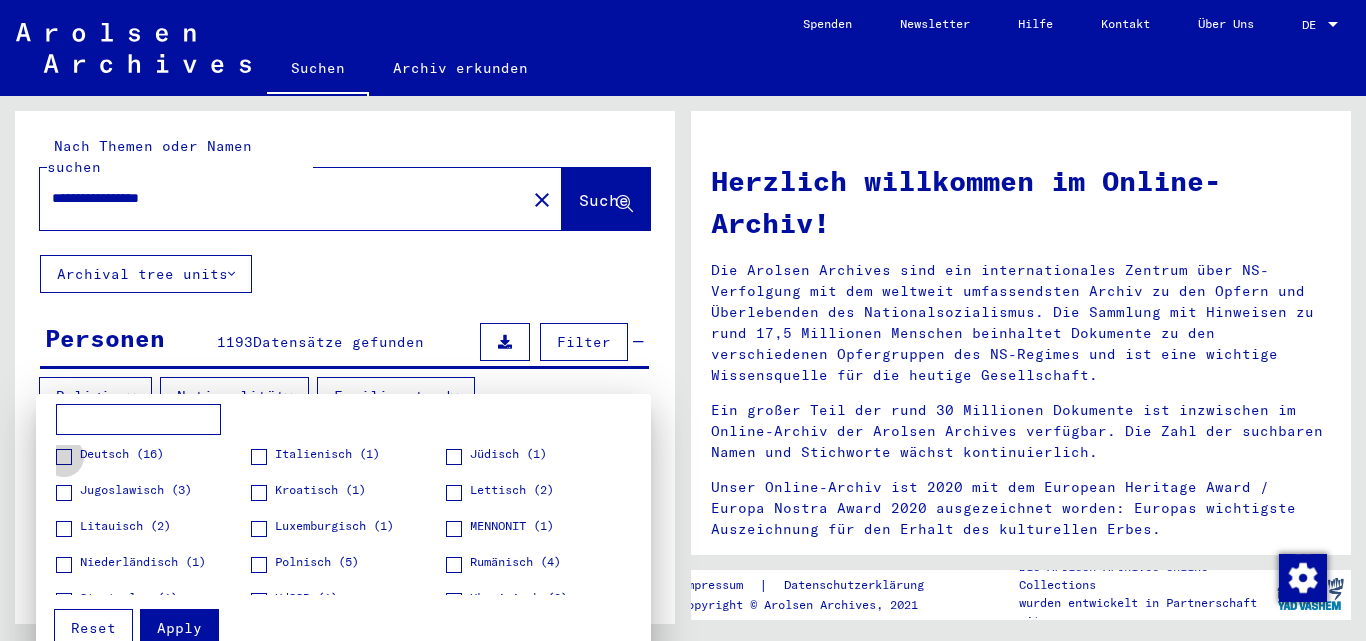 click at bounding box center (64, 457) 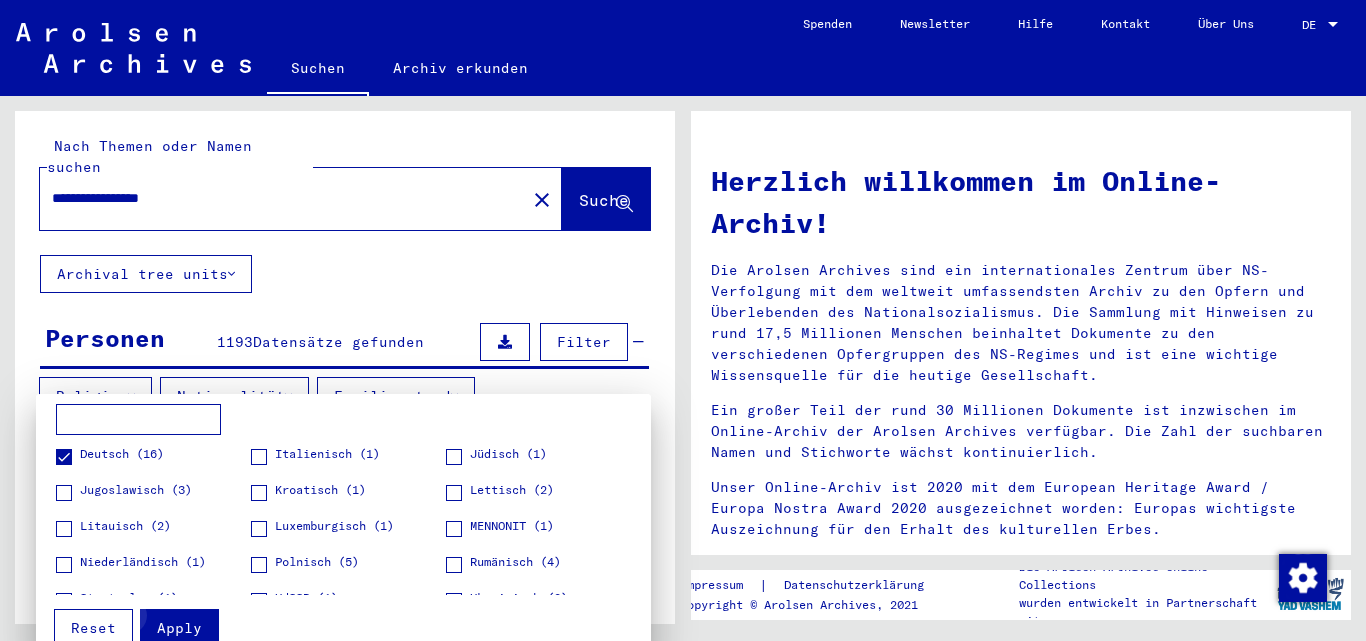 click on "Apply" at bounding box center (179, 628) 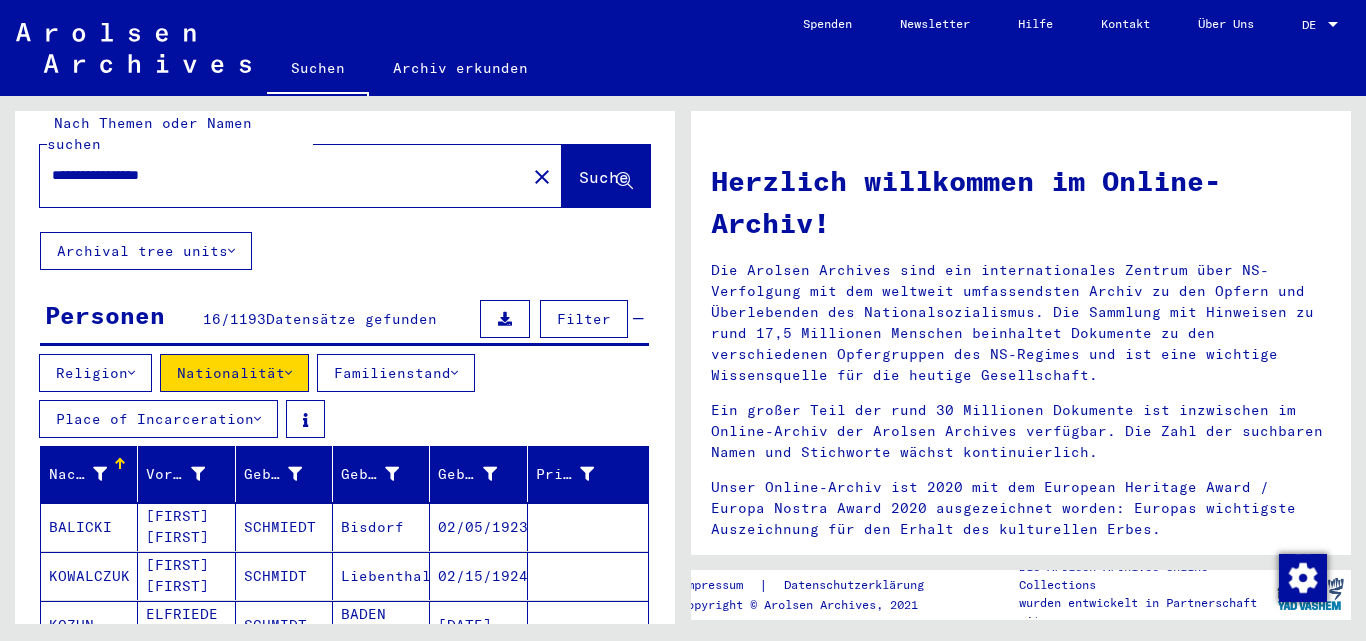 scroll, scrollTop: 0, scrollLeft: 0, axis: both 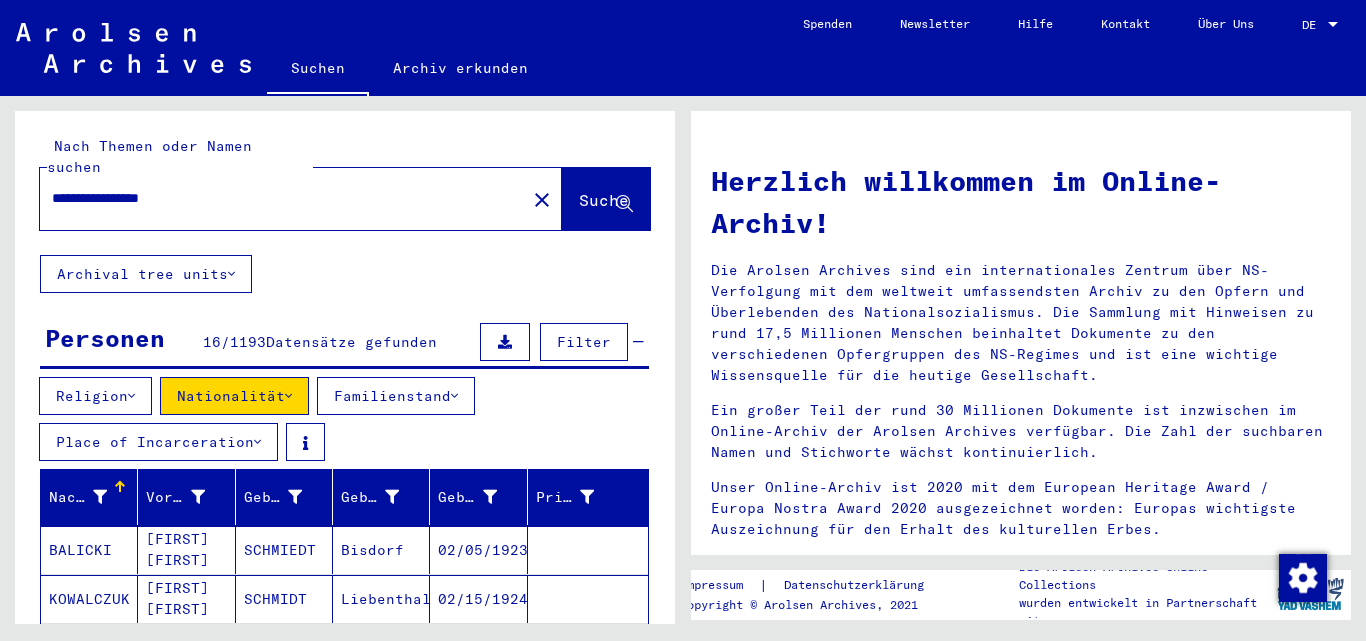 click on "**********" at bounding box center (277, 198) 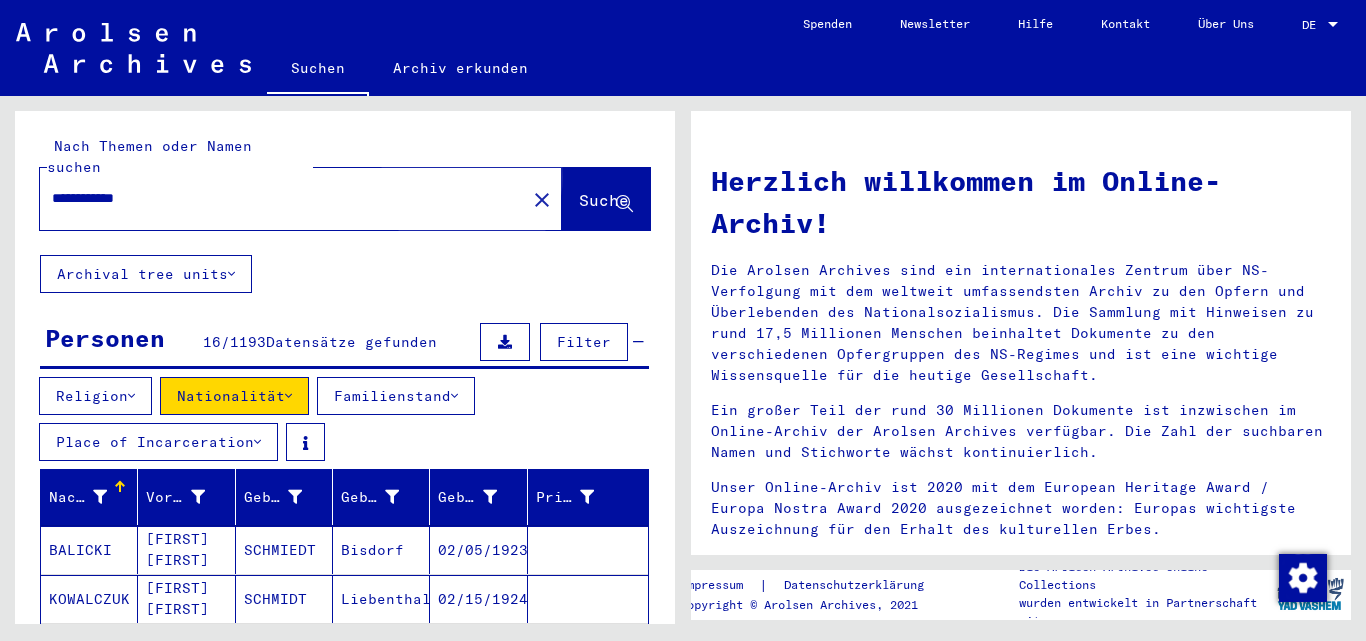 click on "Suche" 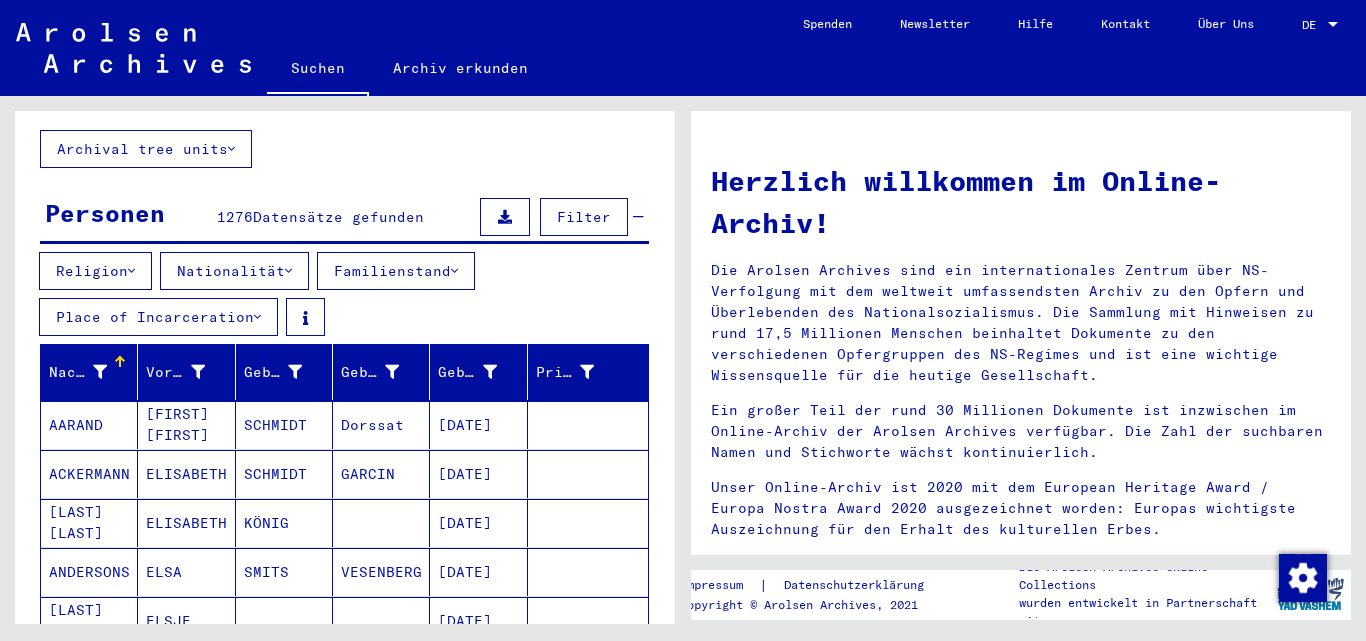 scroll, scrollTop: 57, scrollLeft: 0, axis: vertical 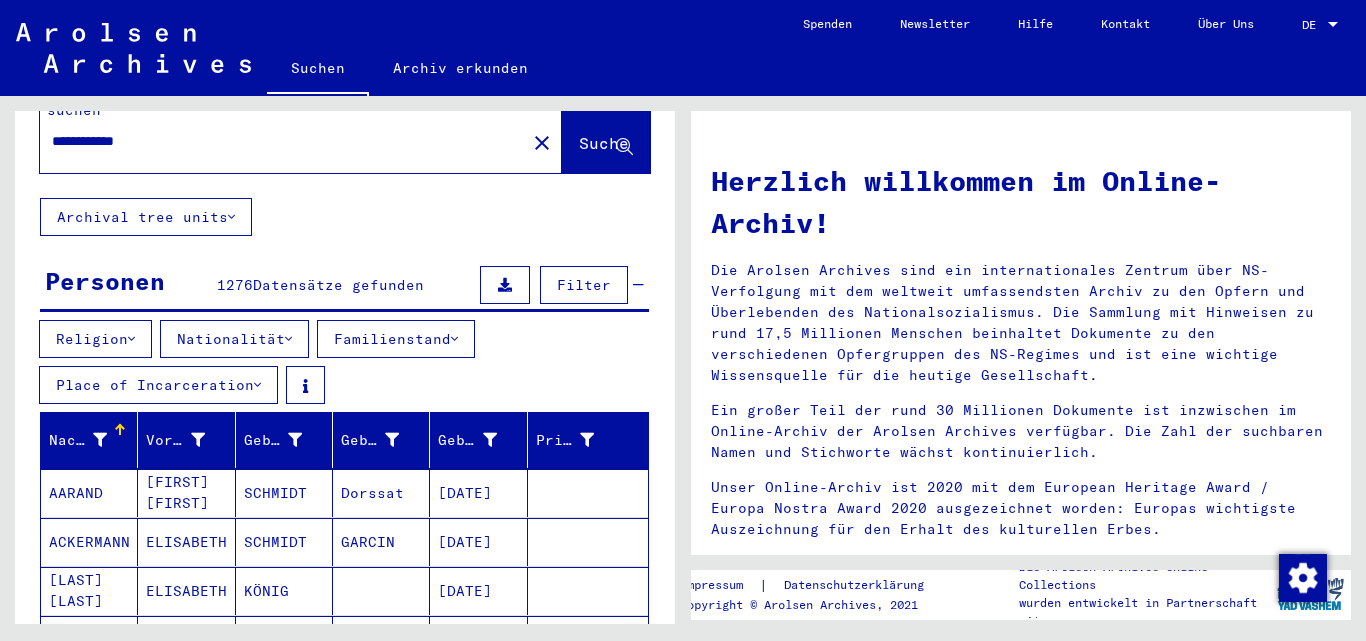 click on "Nationalität" at bounding box center (234, 339) 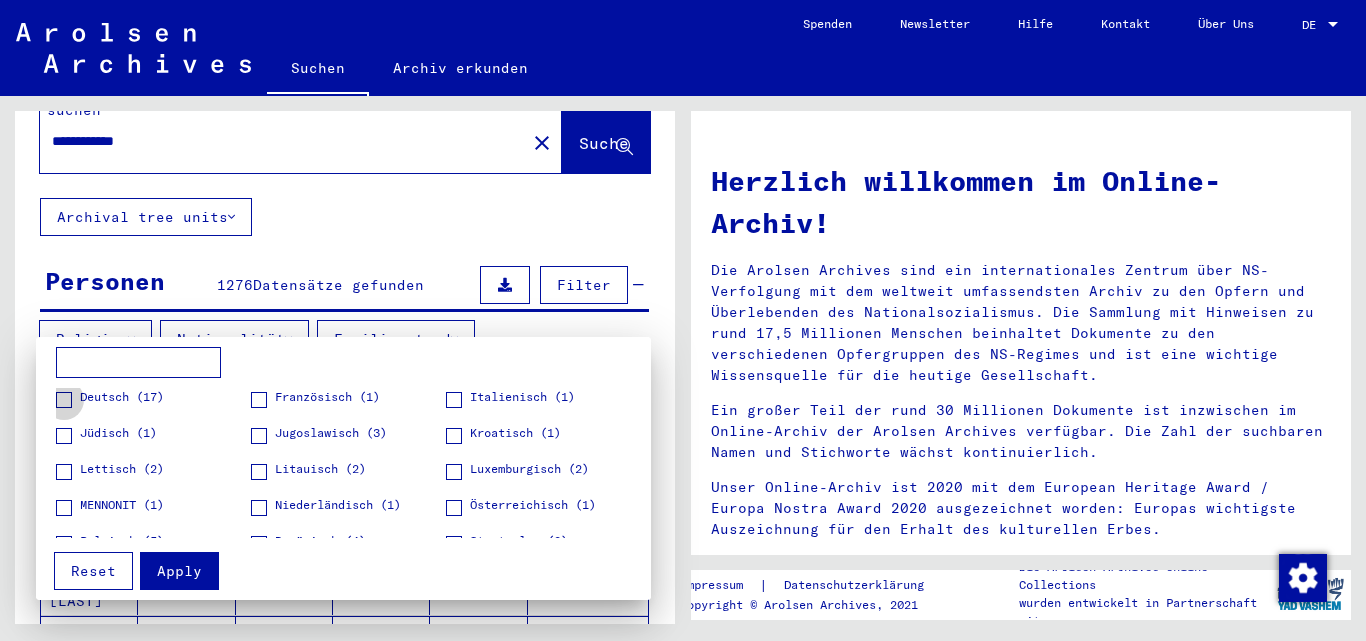 click at bounding box center (64, 400) 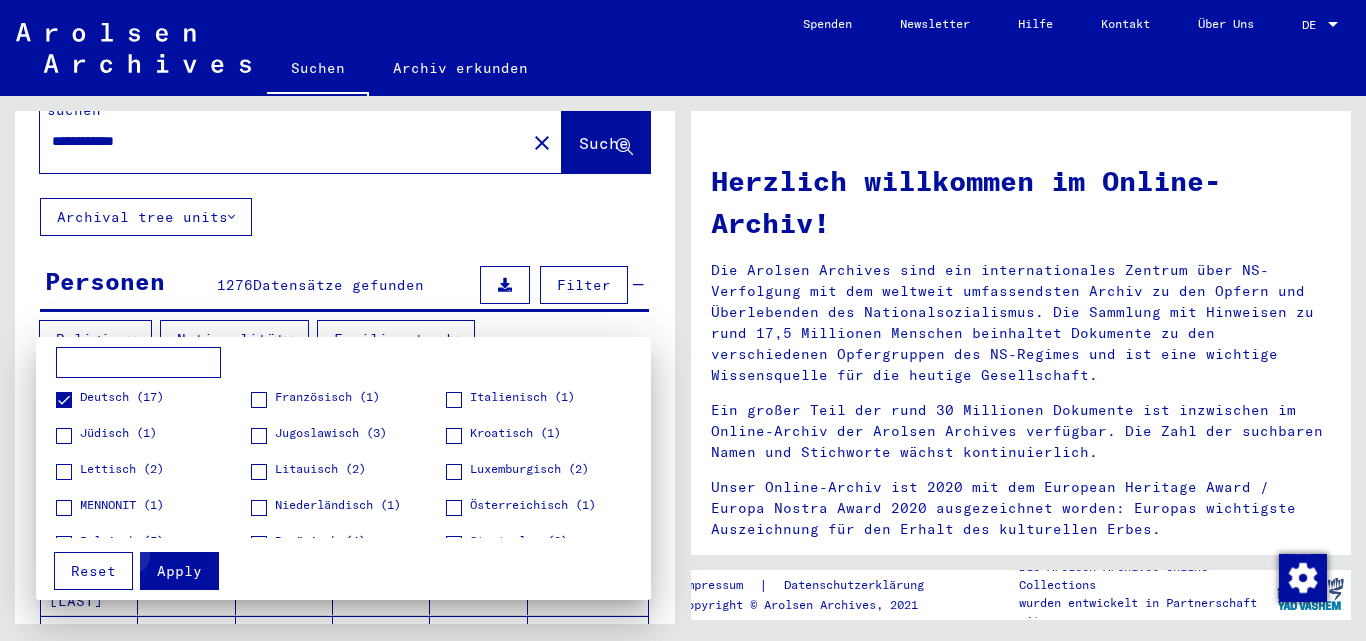 click on "Apply" at bounding box center (179, 571) 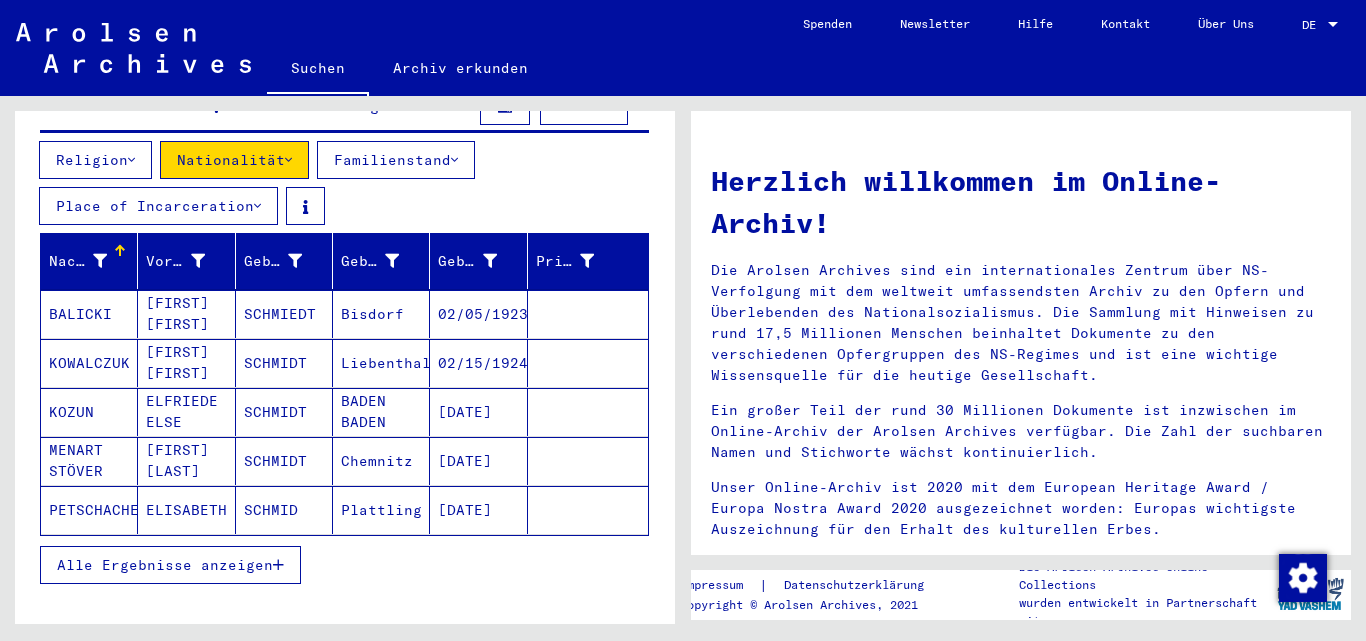 scroll, scrollTop: 237, scrollLeft: 0, axis: vertical 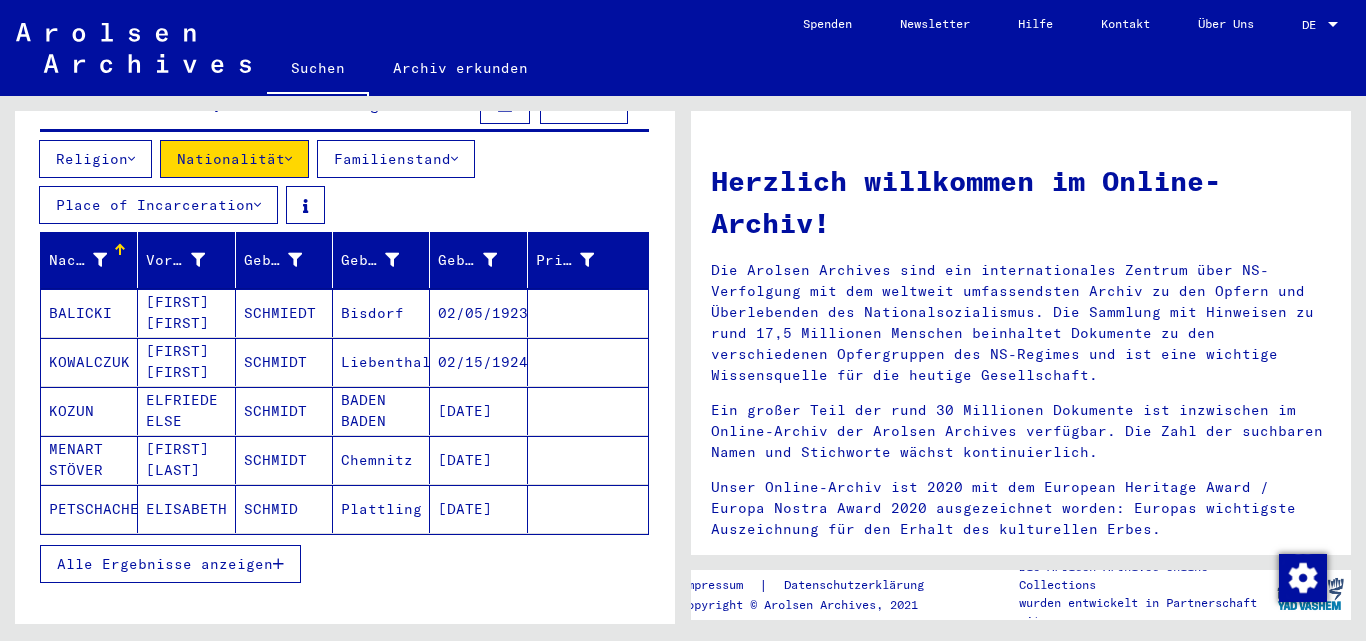 click on "Alle Ergebnisse anzeigen" at bounding box center (165, 564) 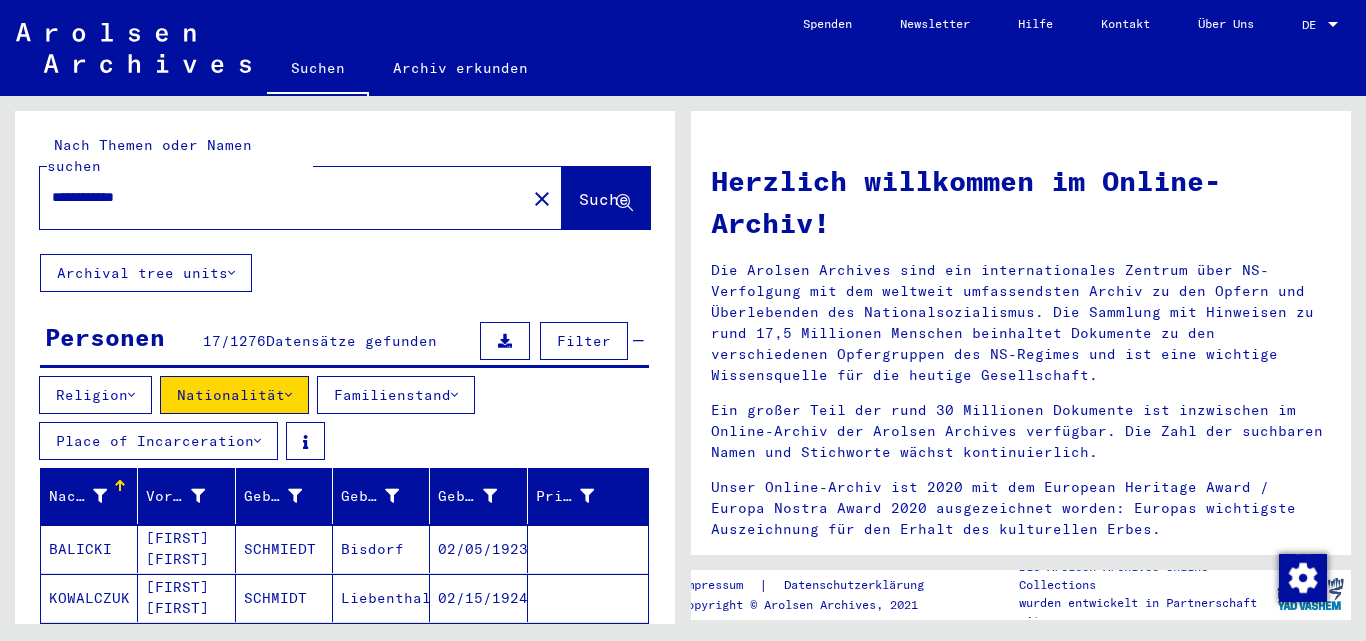 scroll, scrollTop: 0, scrollLeft: 0, axis: both 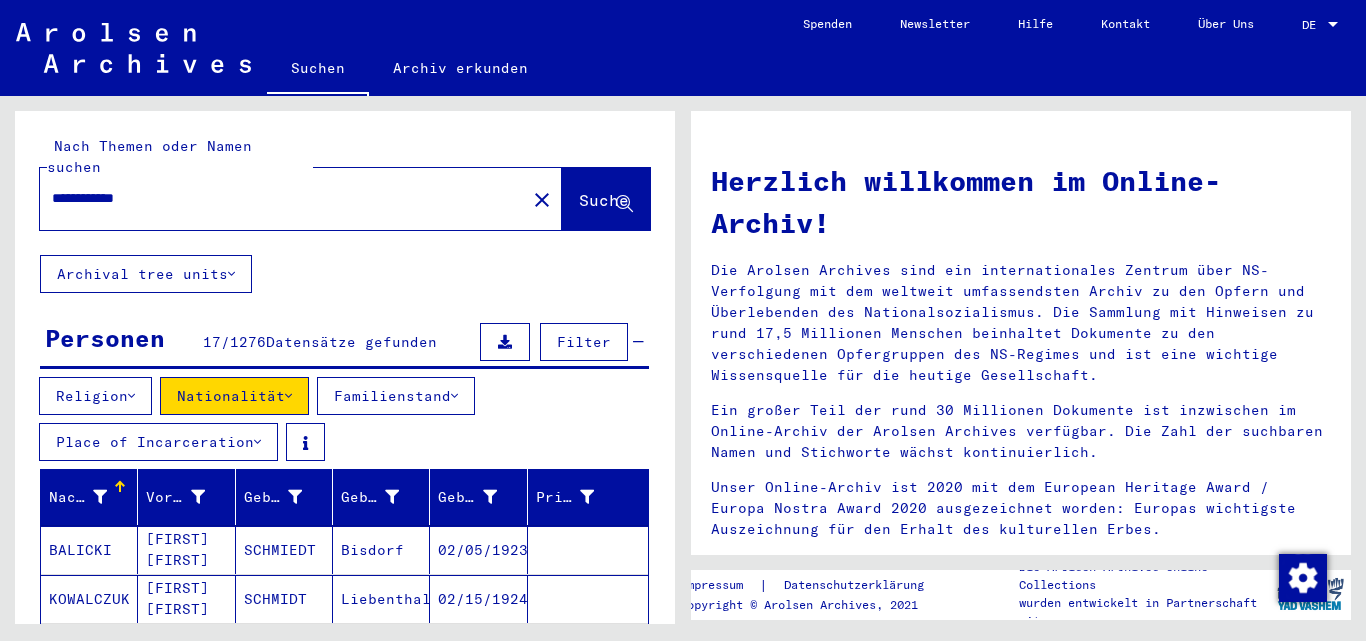 click on "**********" at bounding box center [277, 198] 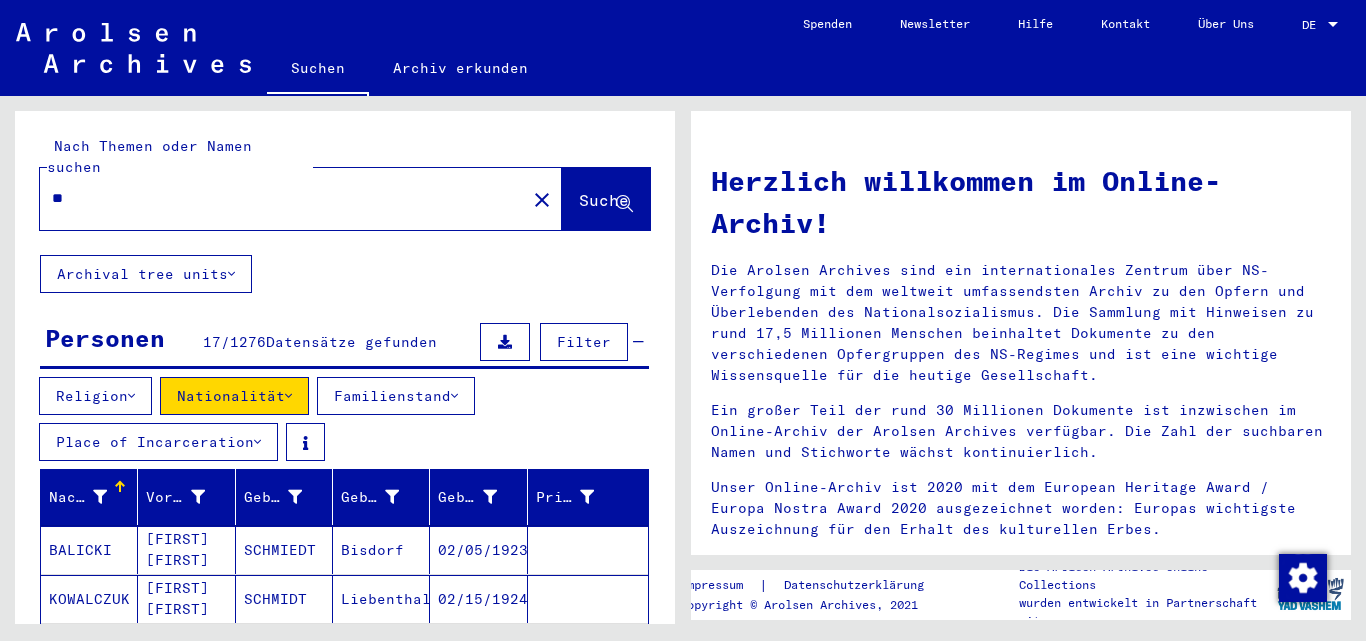 type on "*" 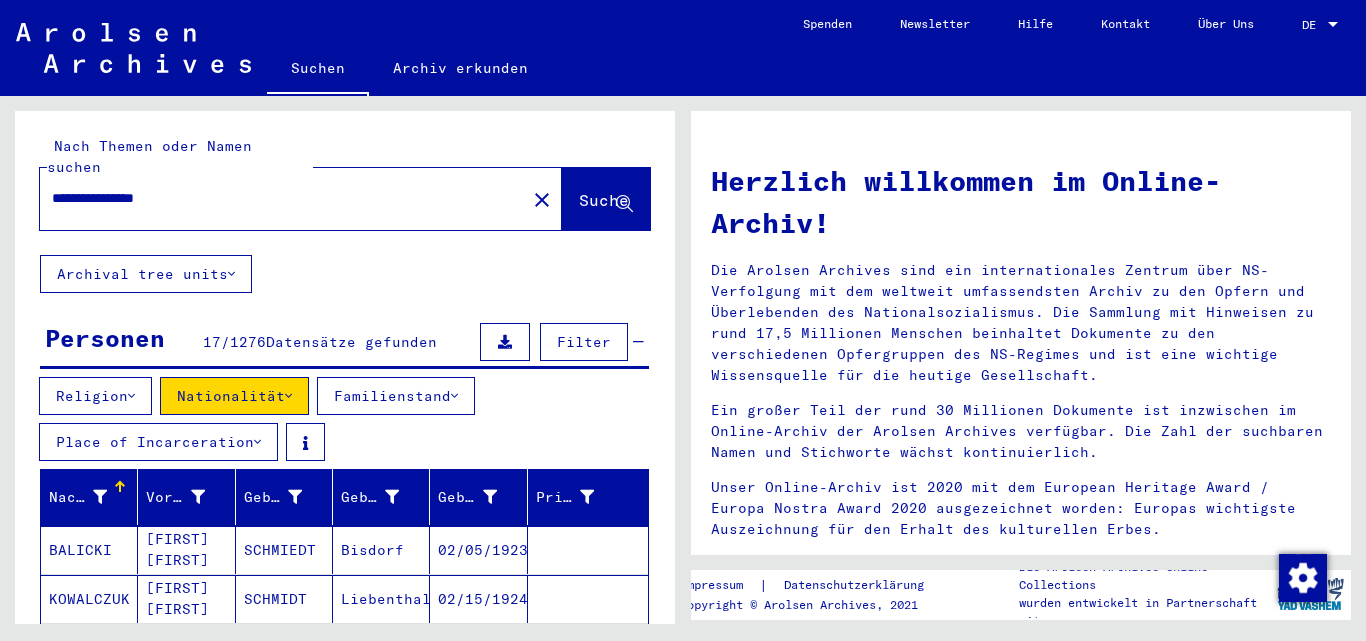 type on "**********" 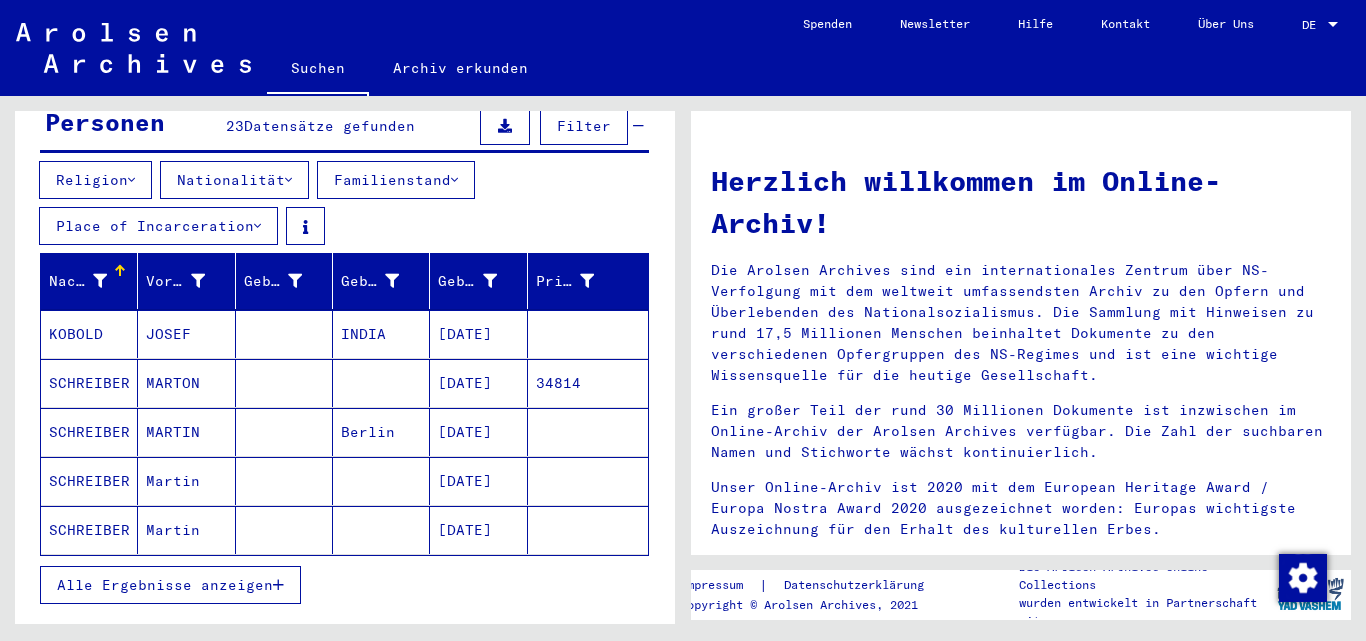 scroll, scrollTop: 217, scrollLeft: 0, axis: vertical 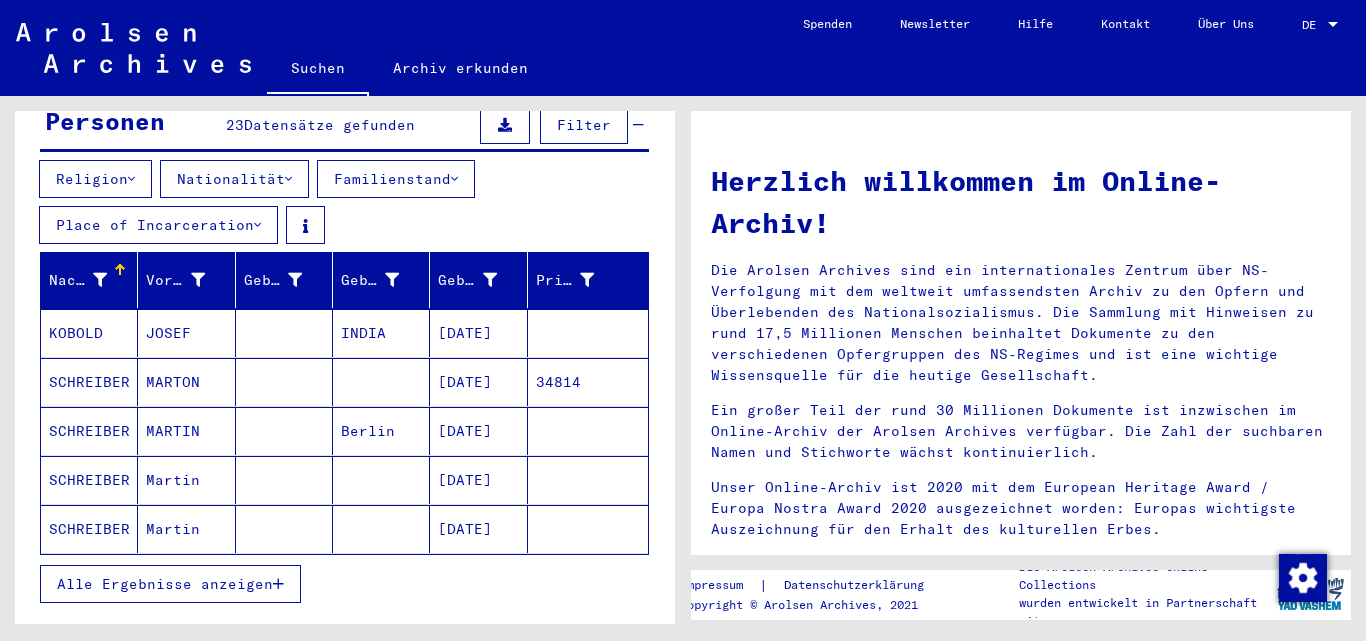 click on "Alle Ergebnisse anzeigen" at bounding box center [165, 584] 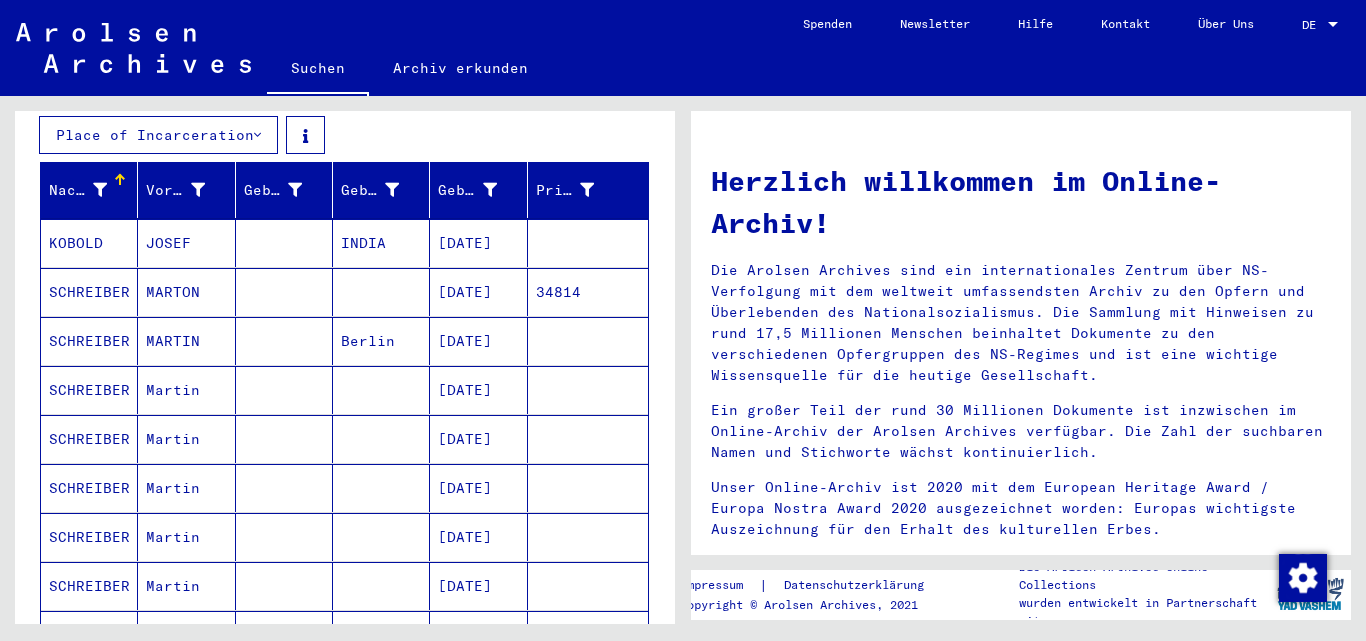 scroll, scrollTop: 313, scrollLeft: 0, axis: vertical 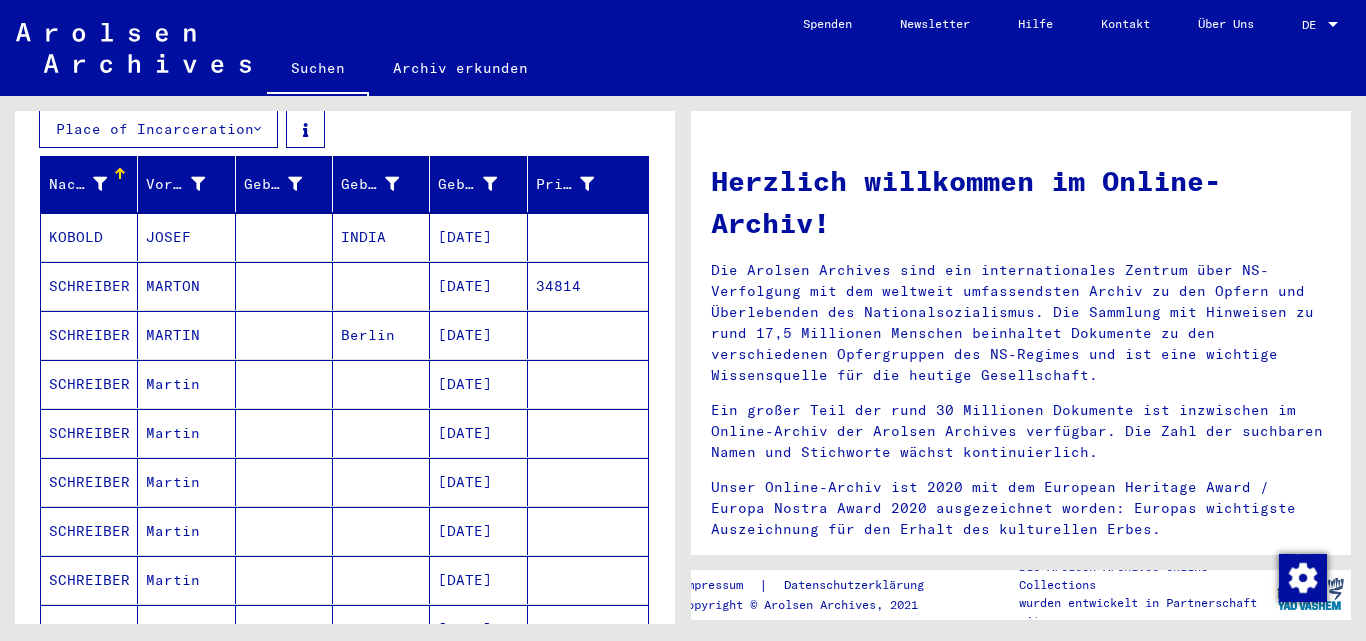 click on "SCHREIBER" at bounding box center (89, 482) 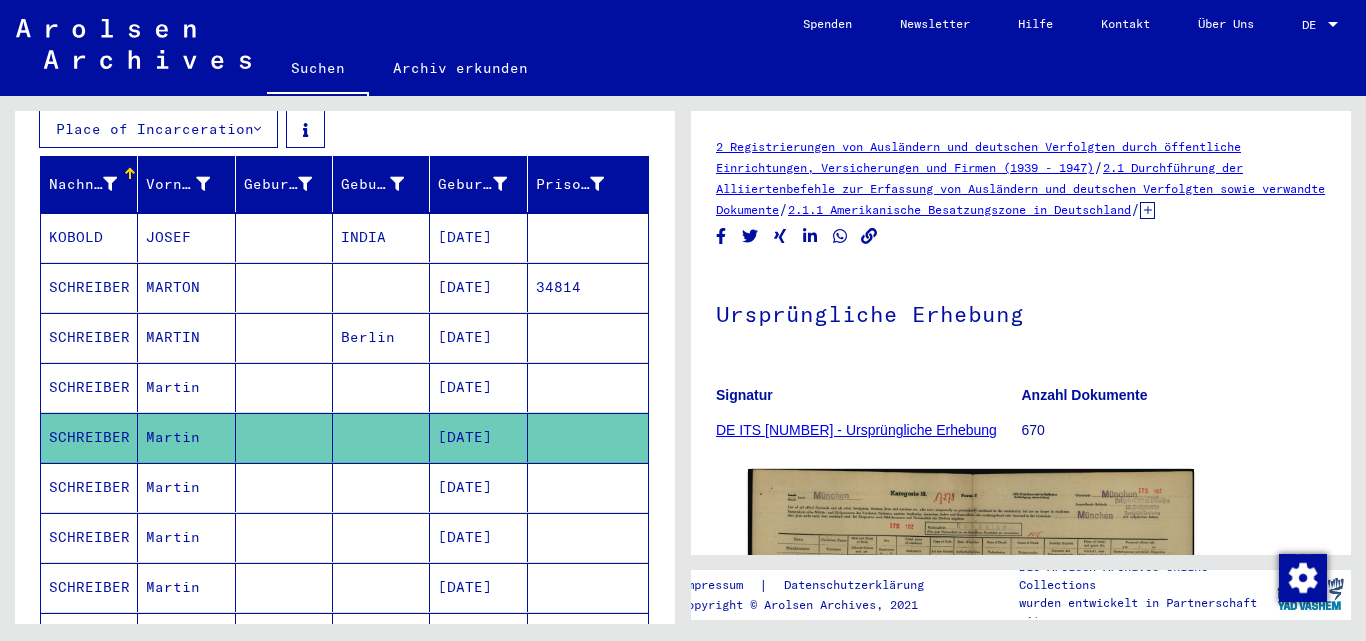 scroll, scrollTop: 0, scrollLeft: 0, axis: both 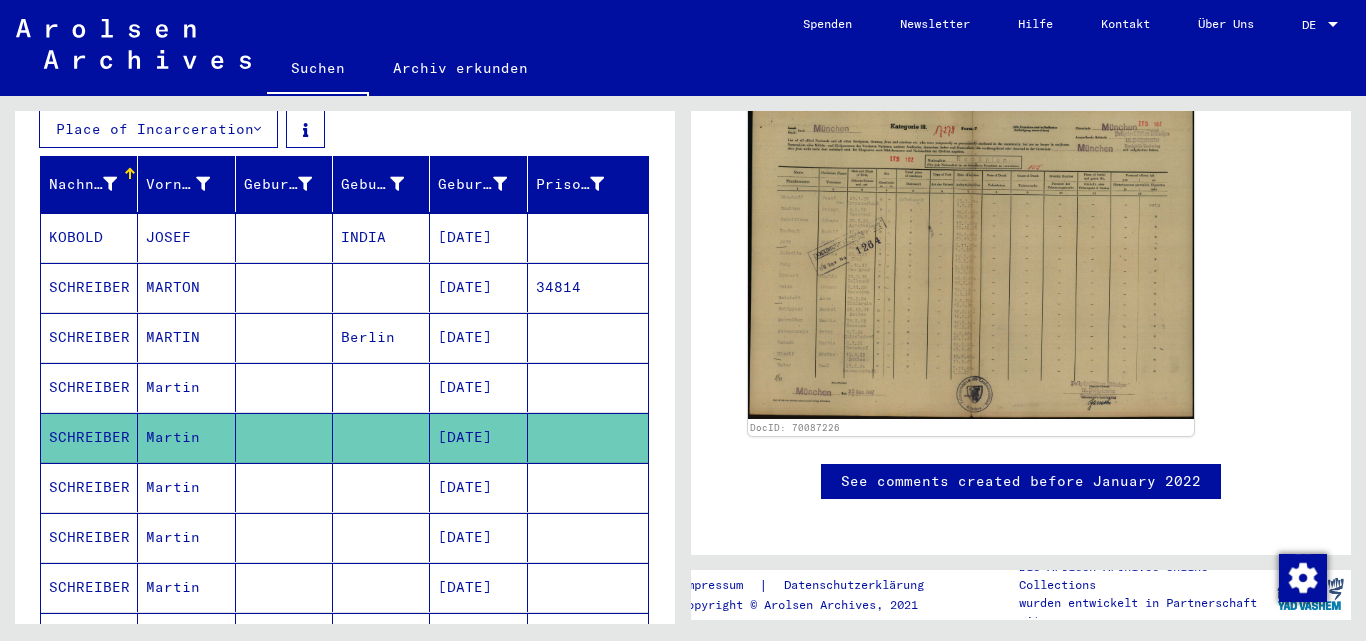 click on "SCHREIBER" at bounding box center (89, 537) 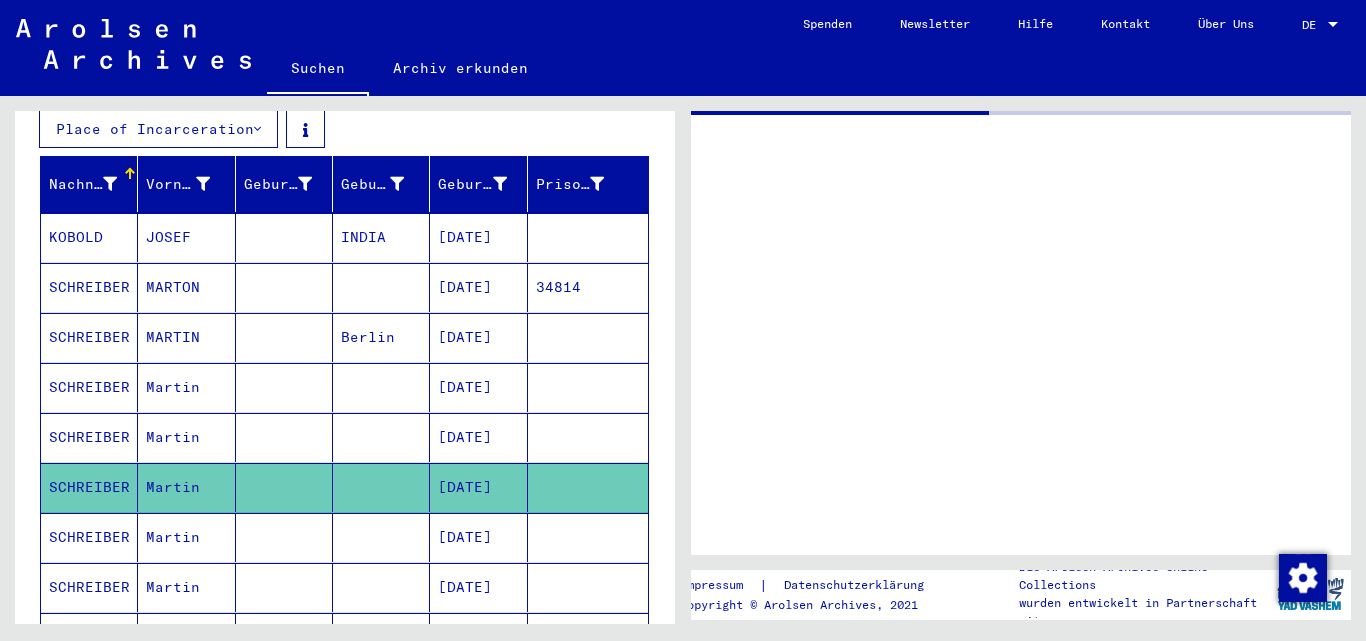 scroll, scrollTop: 0, scrollLeft: 0, axis: both 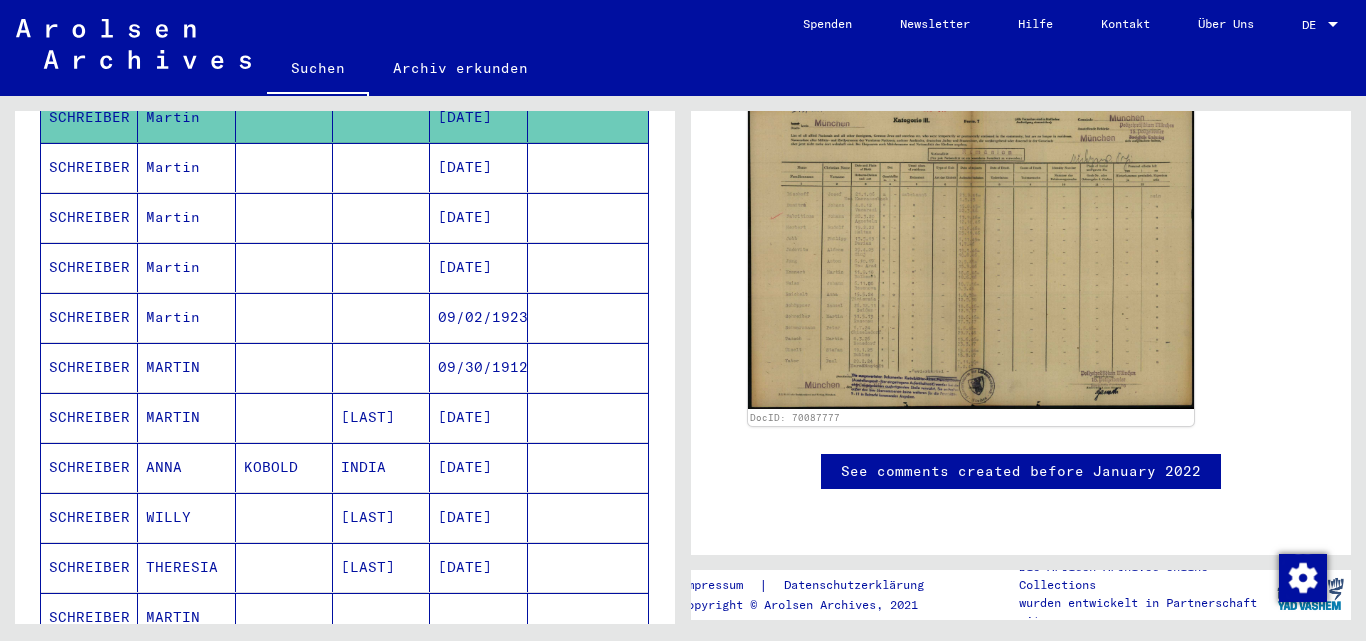 click on "SCHREIBER" at bounding box center [89, 467] 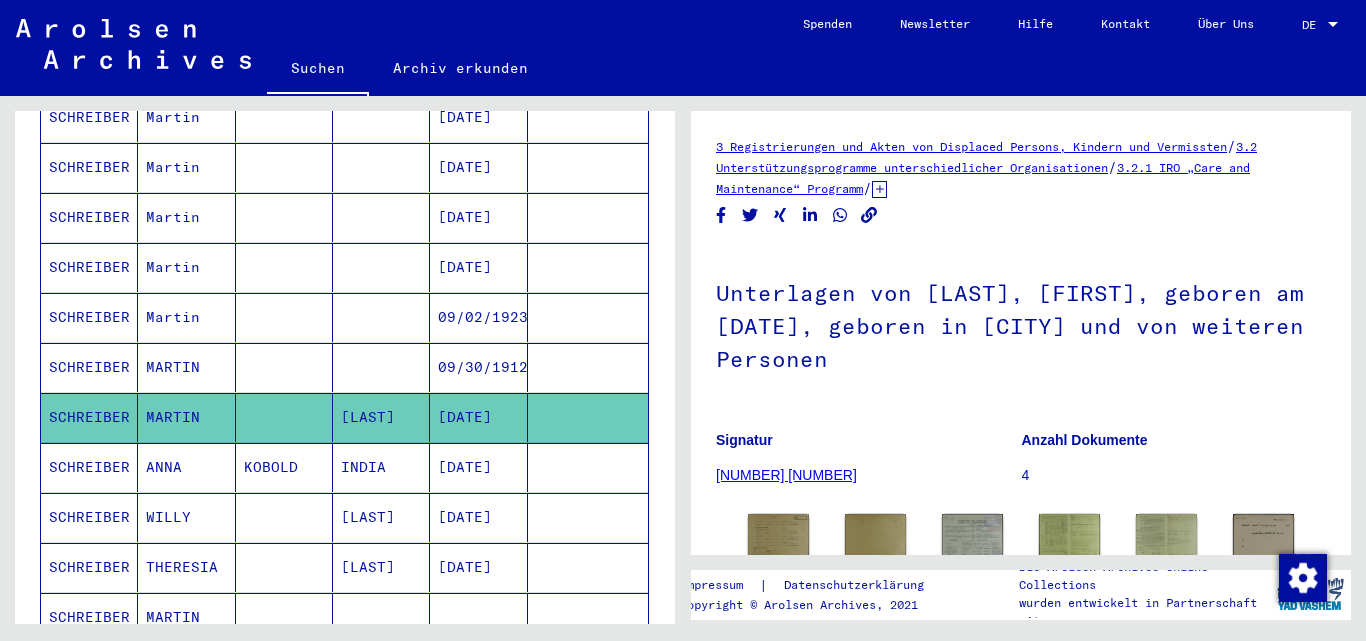 scroll, scrollTop: 0, scrollLeft: 0, axis: both 